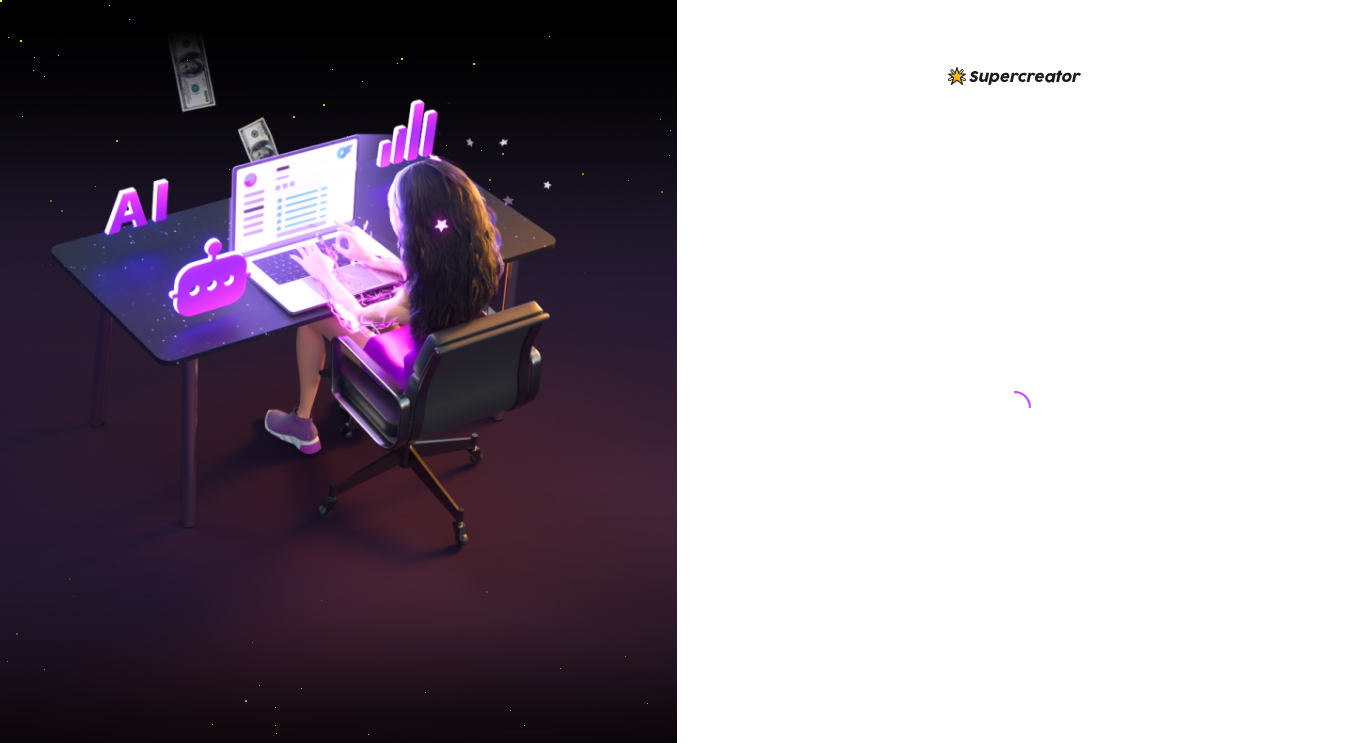 scroll, scrollTop: 0, scrollLeft: 0, axis: both 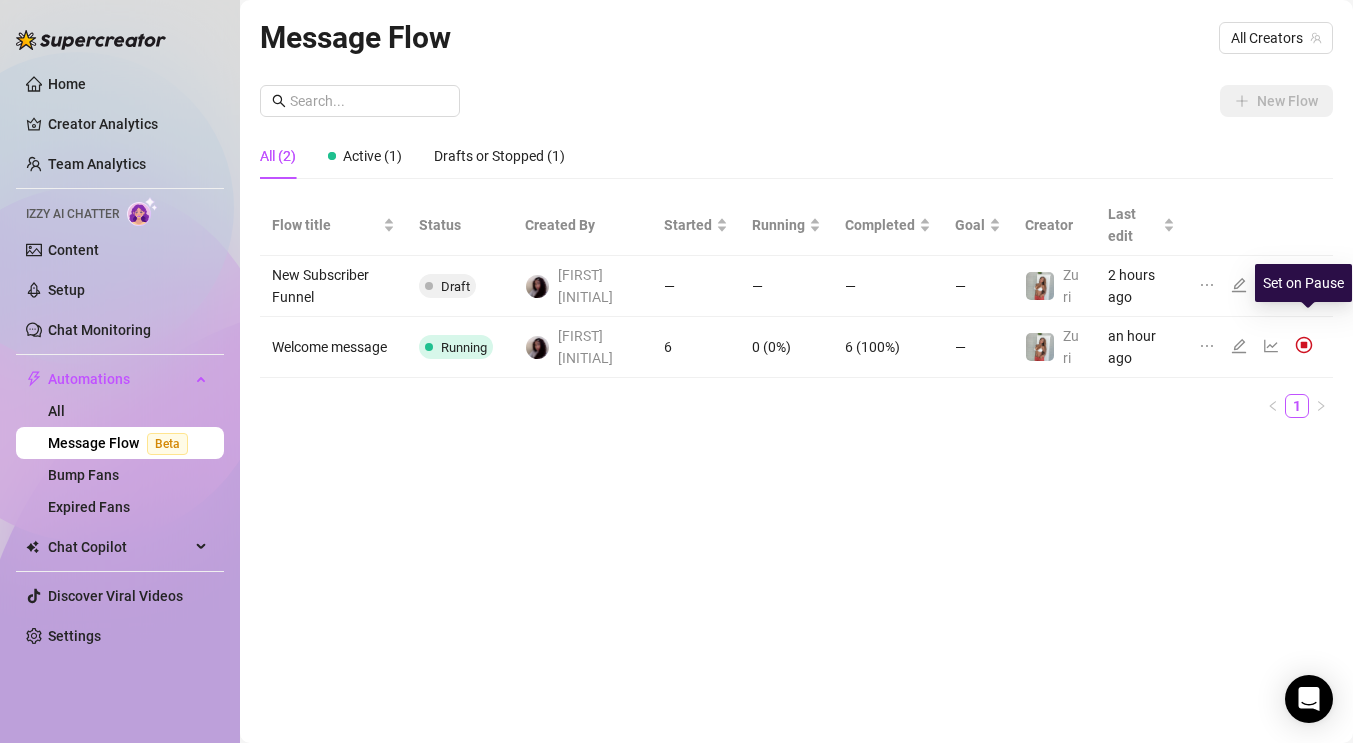 click at bounding box center [1304, 345] 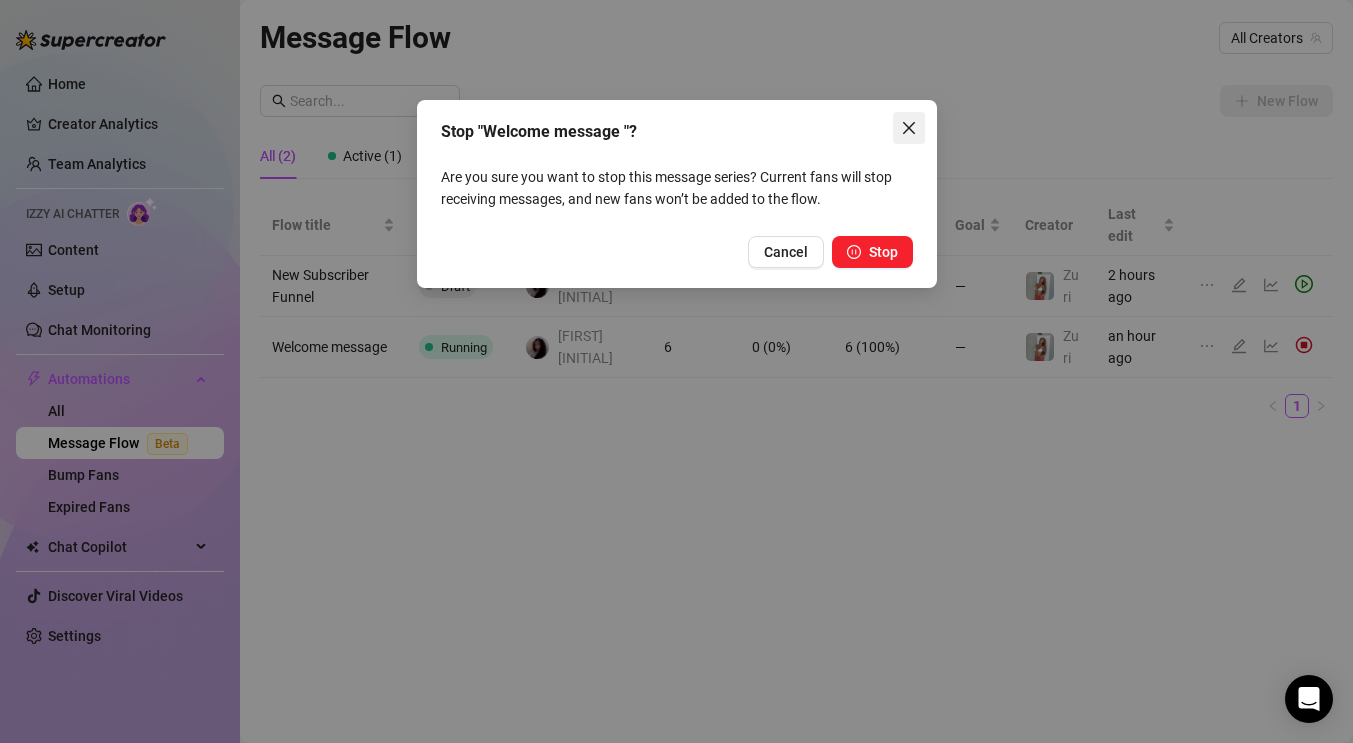 click 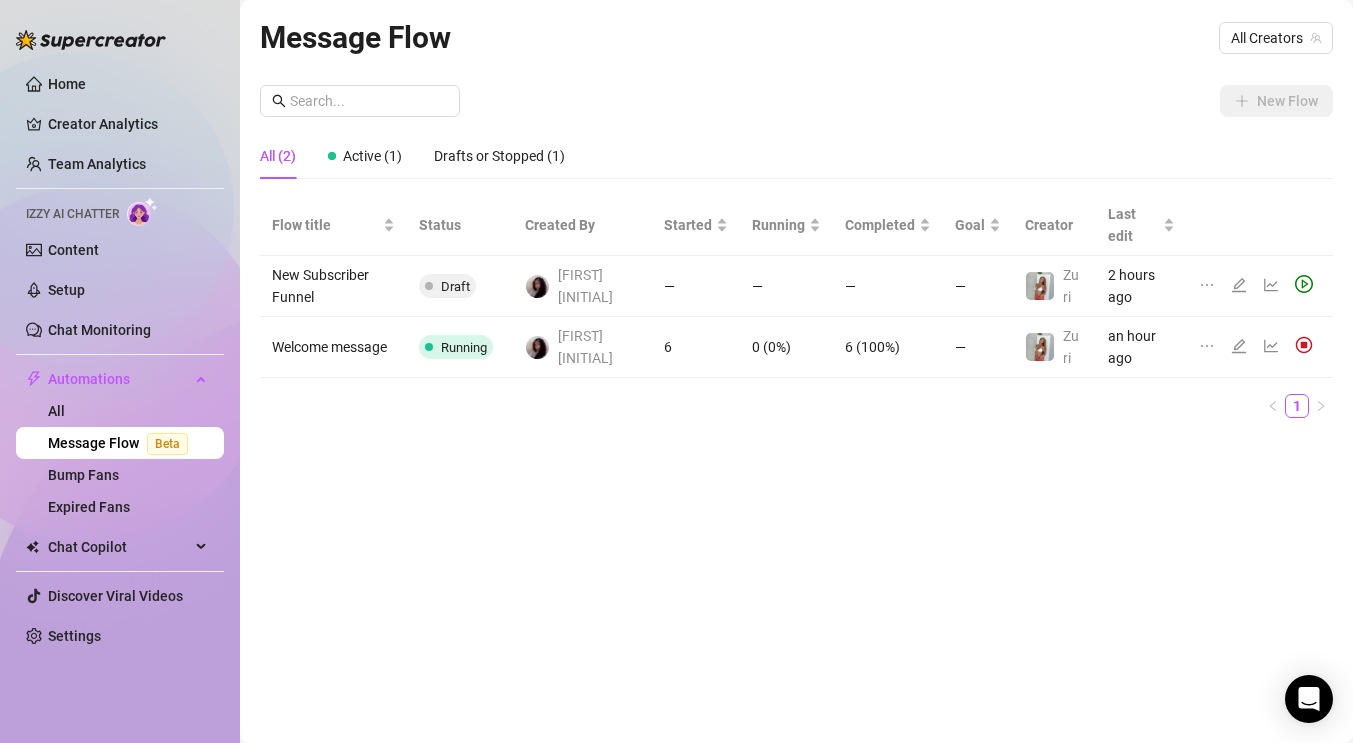 click at bounding box center (1243, 347) 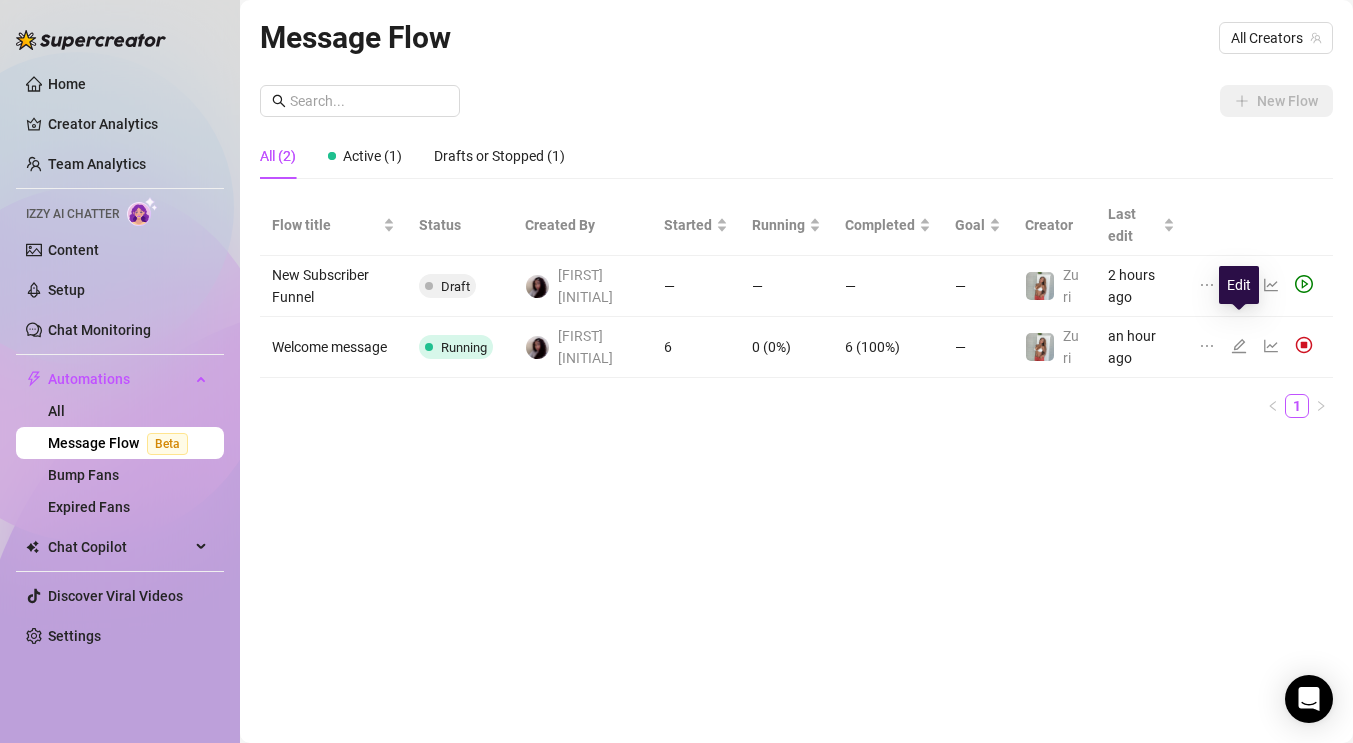 click 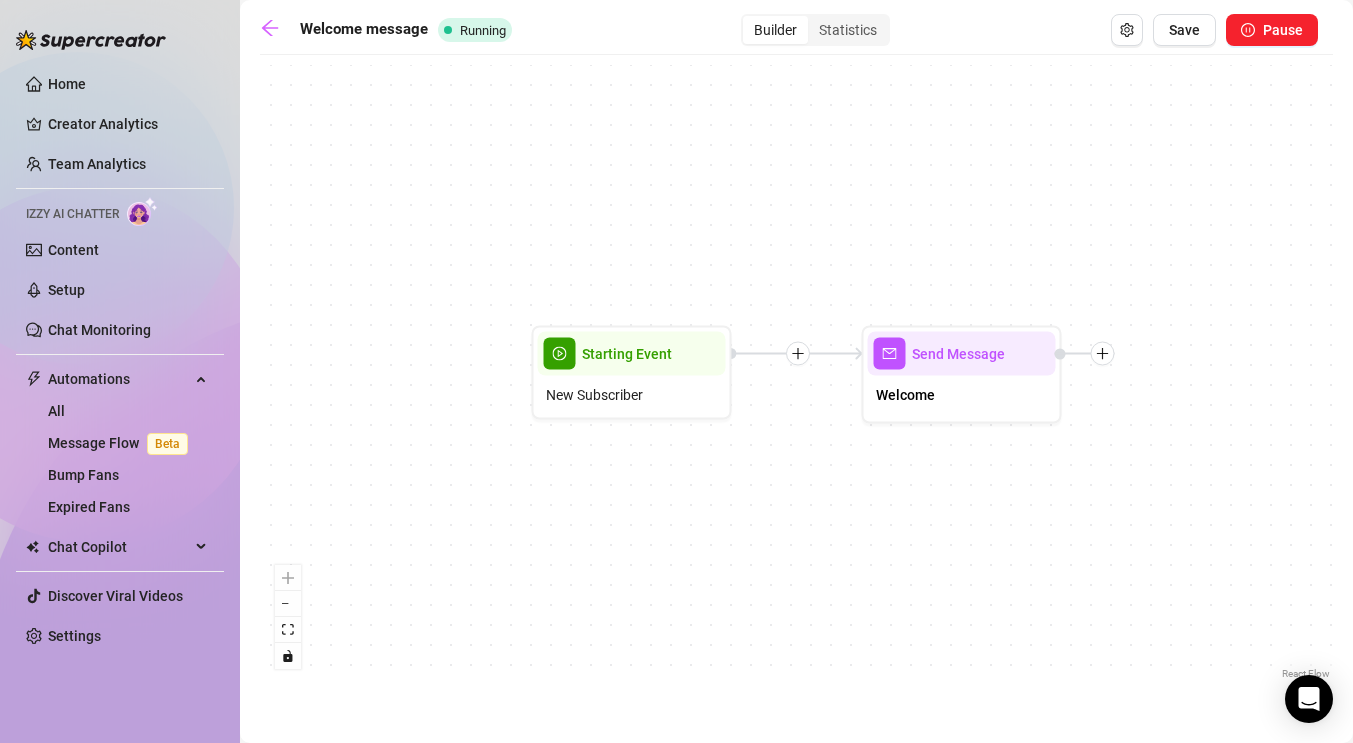 click at bounding box center [798, 354] 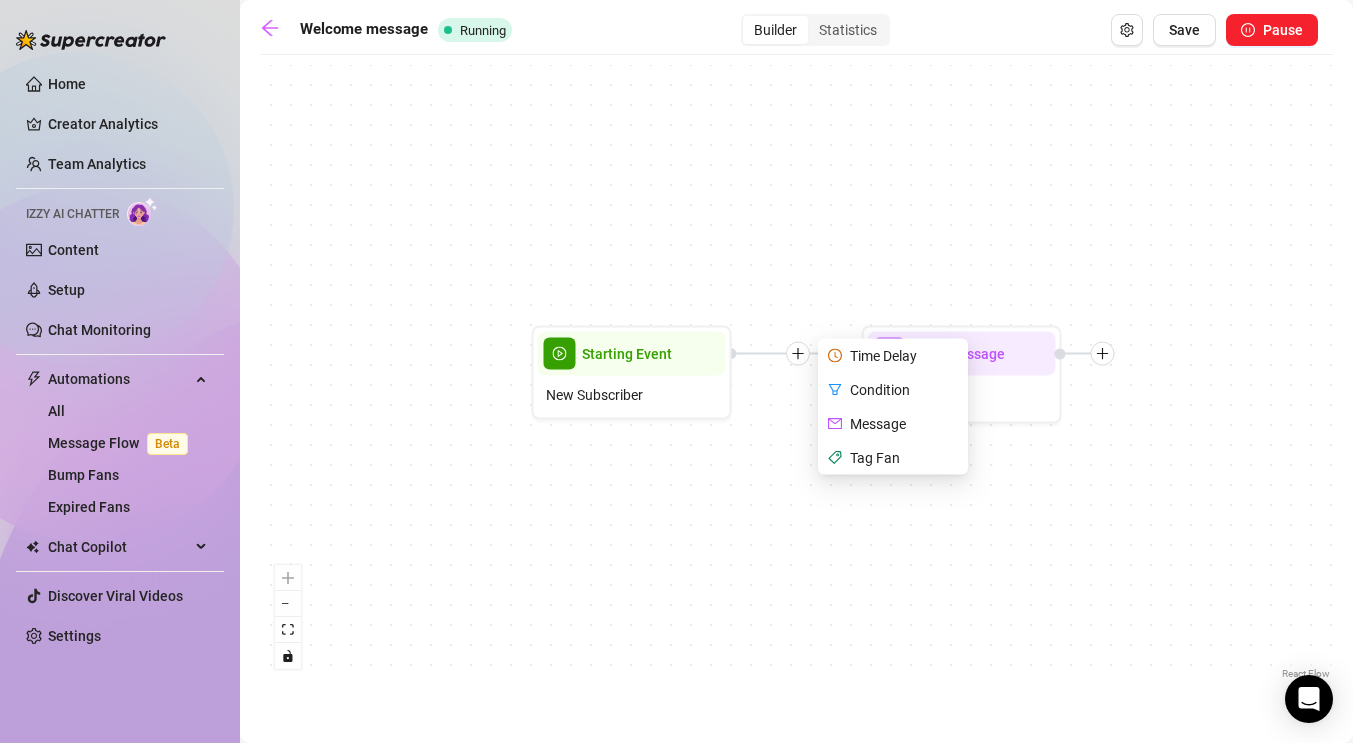 click on "Time Delay" at bounding box center [895, 356] 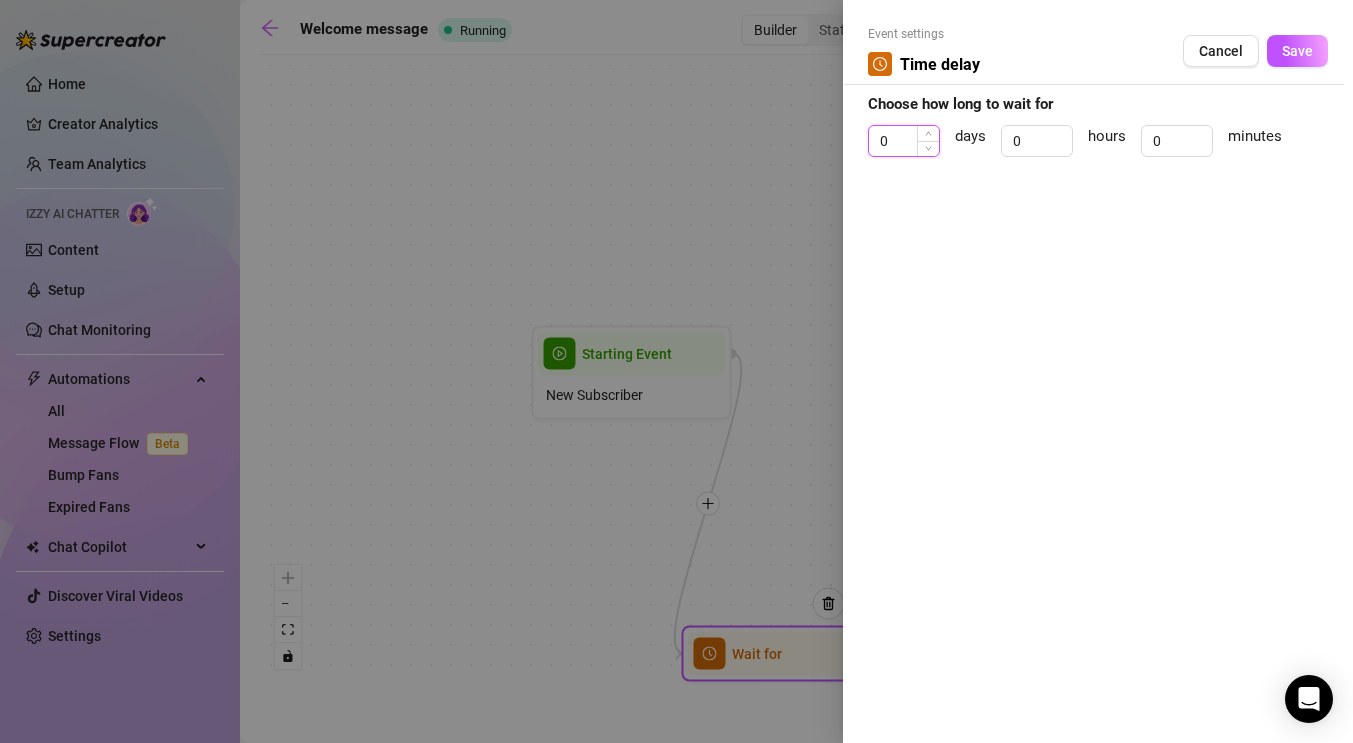 click on "0" at bounding box center [904, 141] 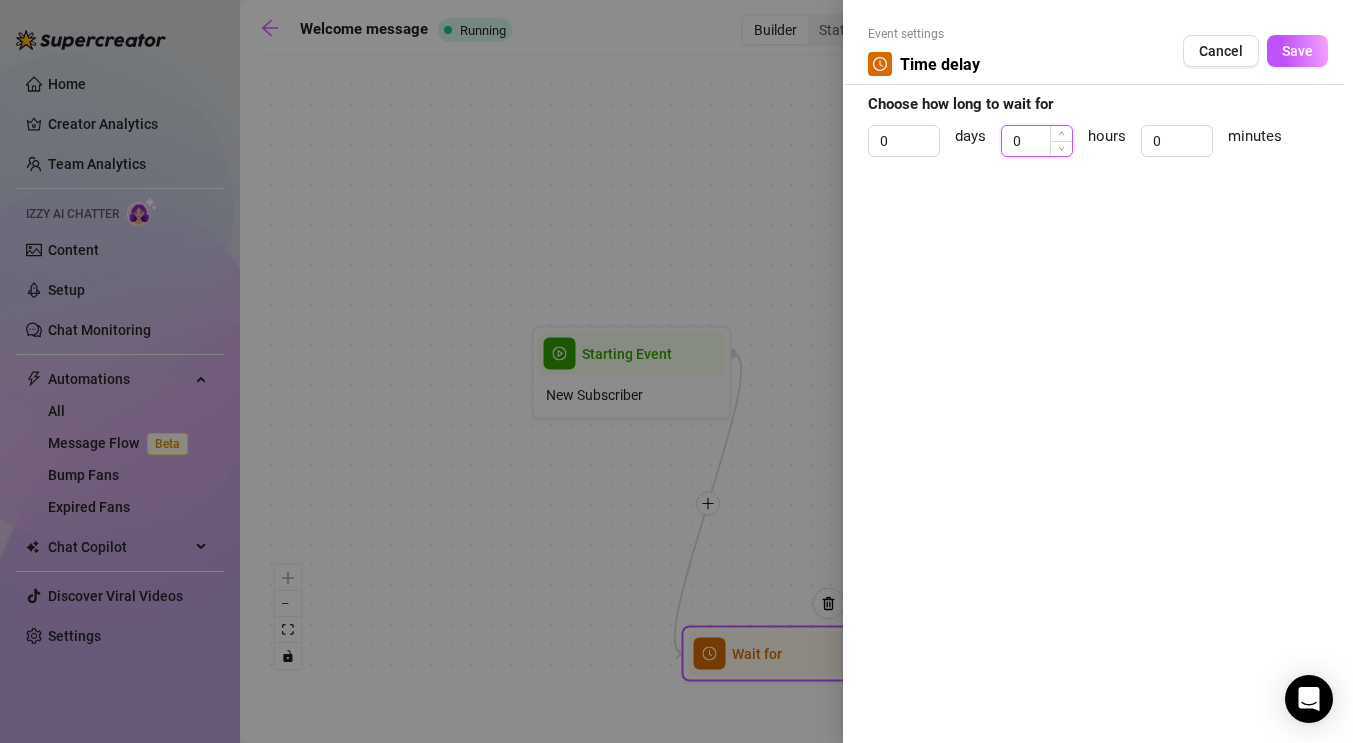 click on "0" at bounding box center [1037, 141] 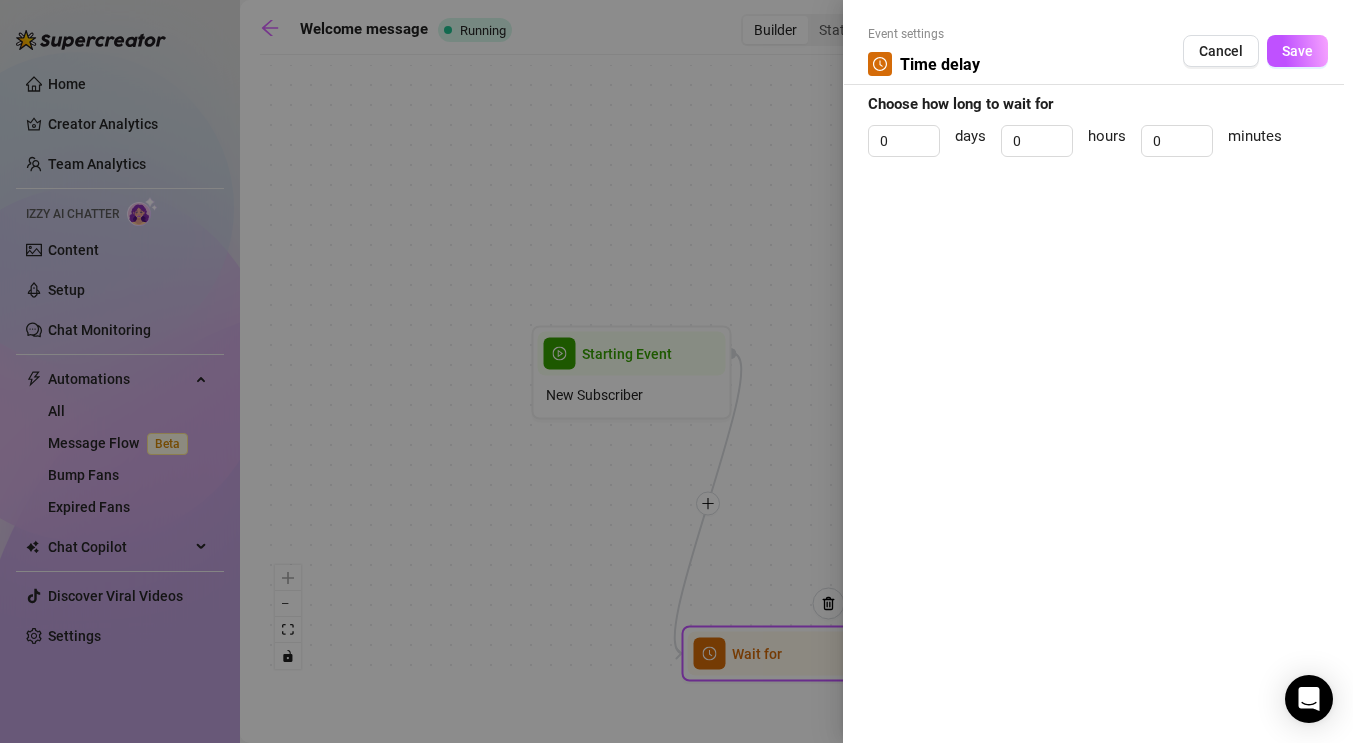 click on "[TIME]" at bounding box center (1098, 150) 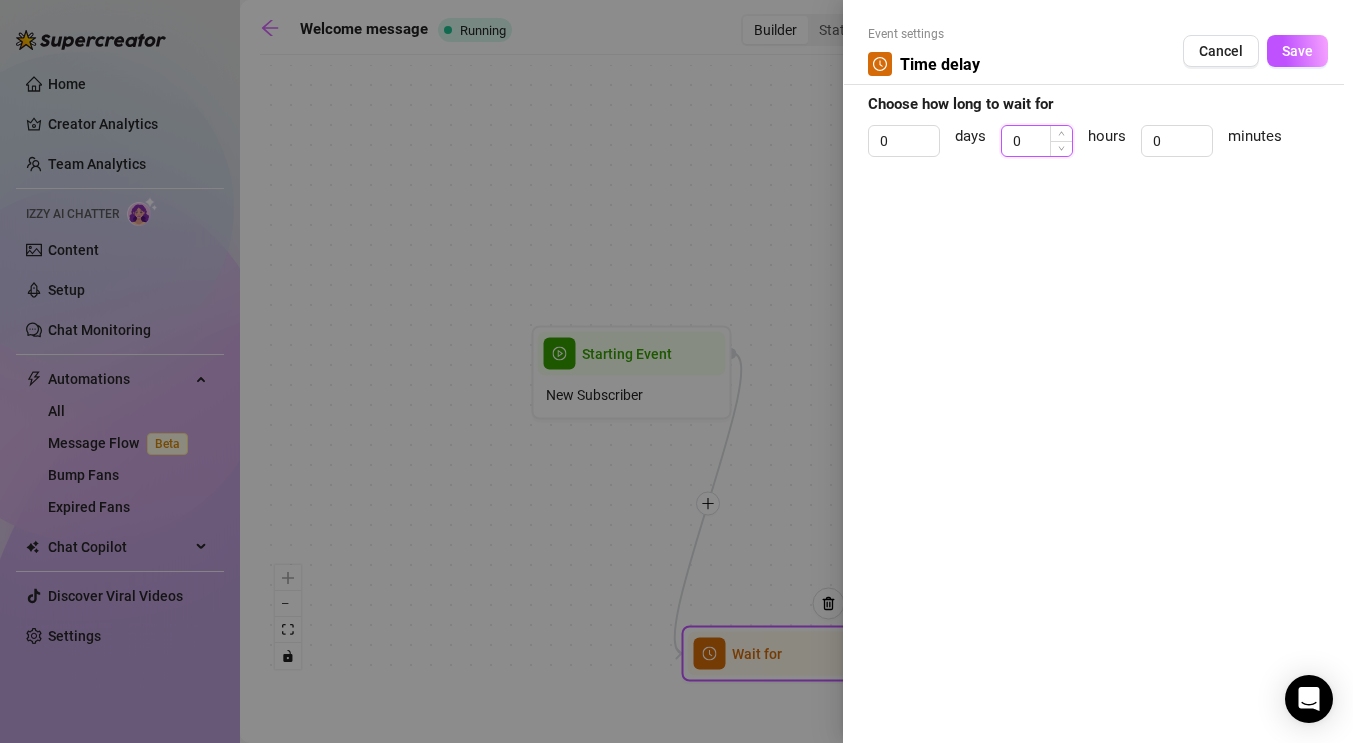 click on "0" at bounding box center (1037, 141) 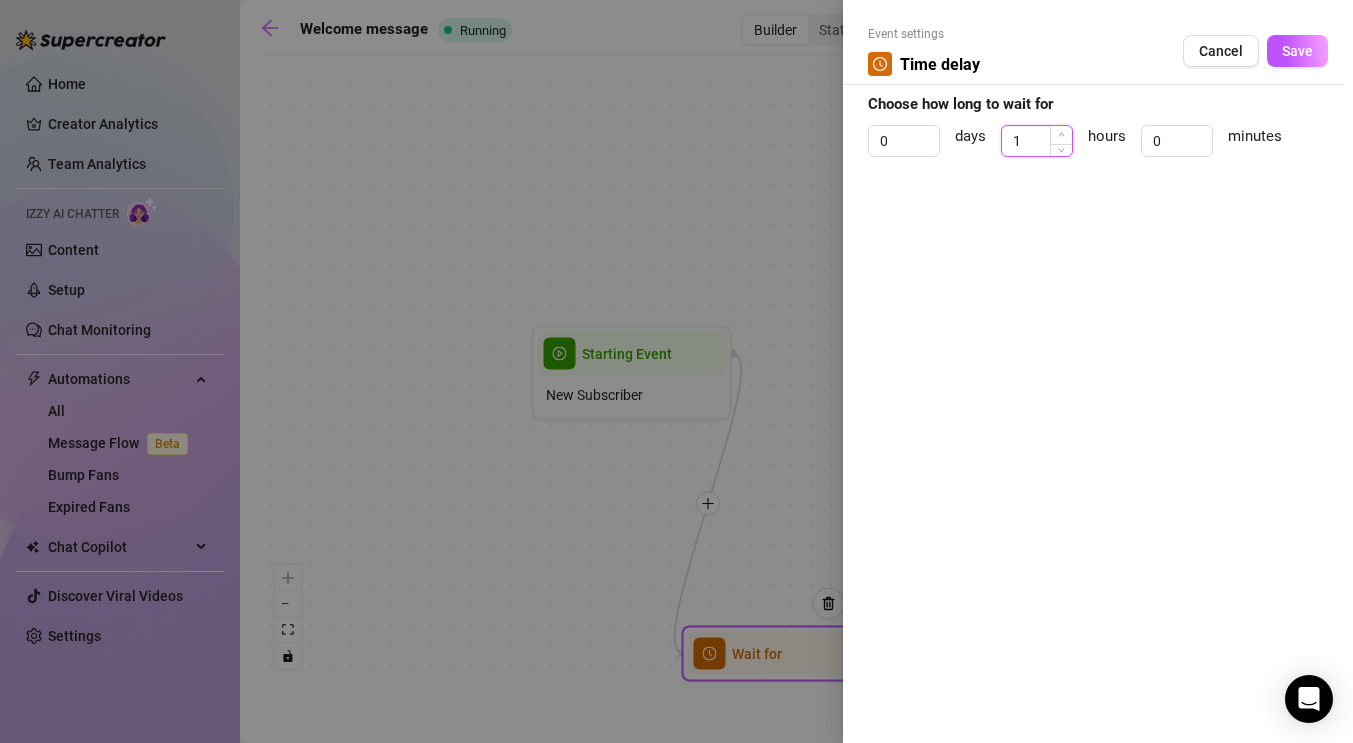 click 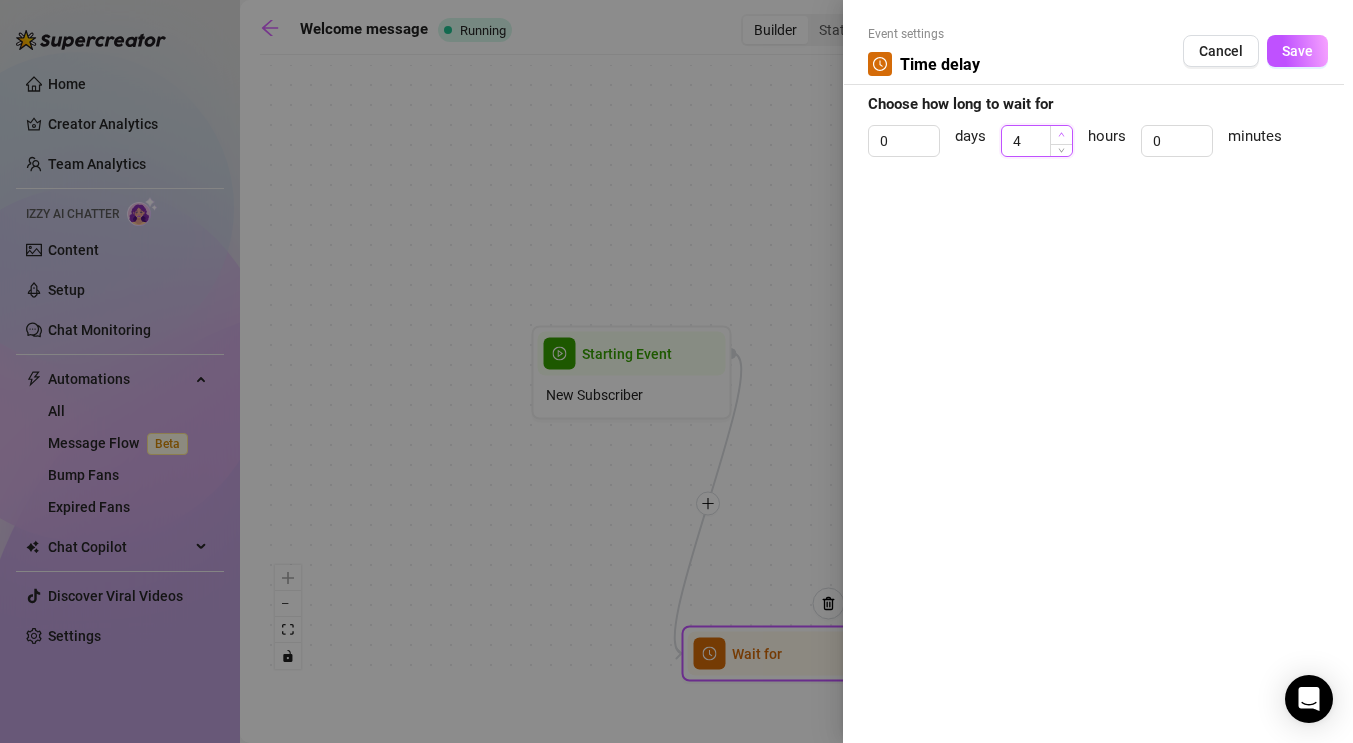 type on "5" 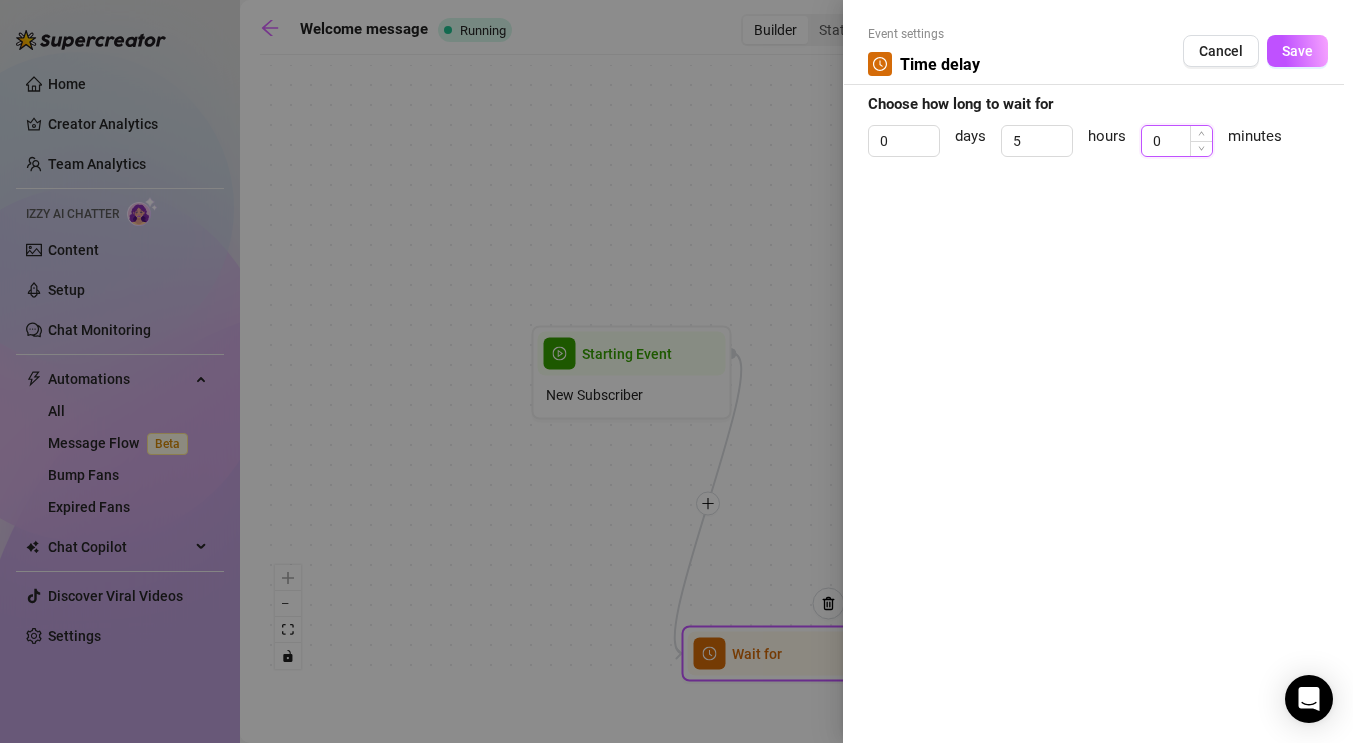 click on "0" at bounding box center [1177, 141] 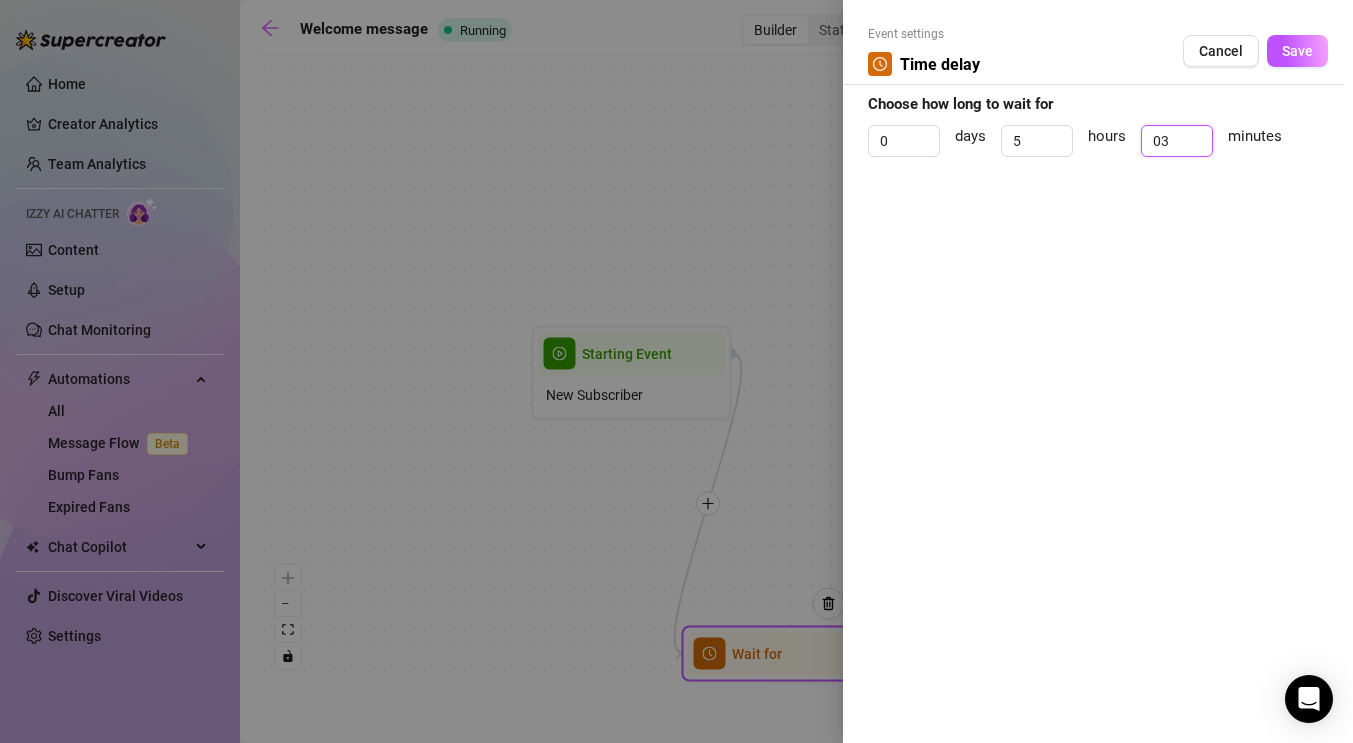 type on "0" 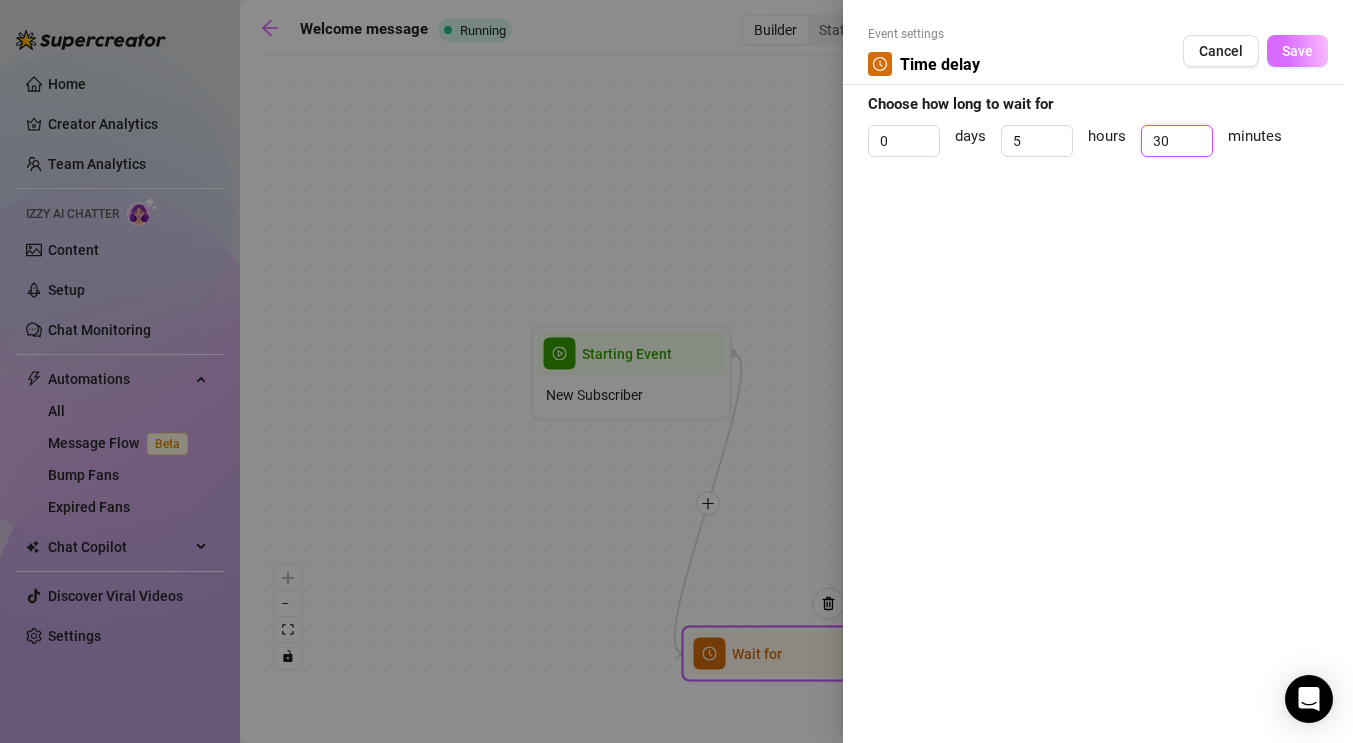 type on "30" 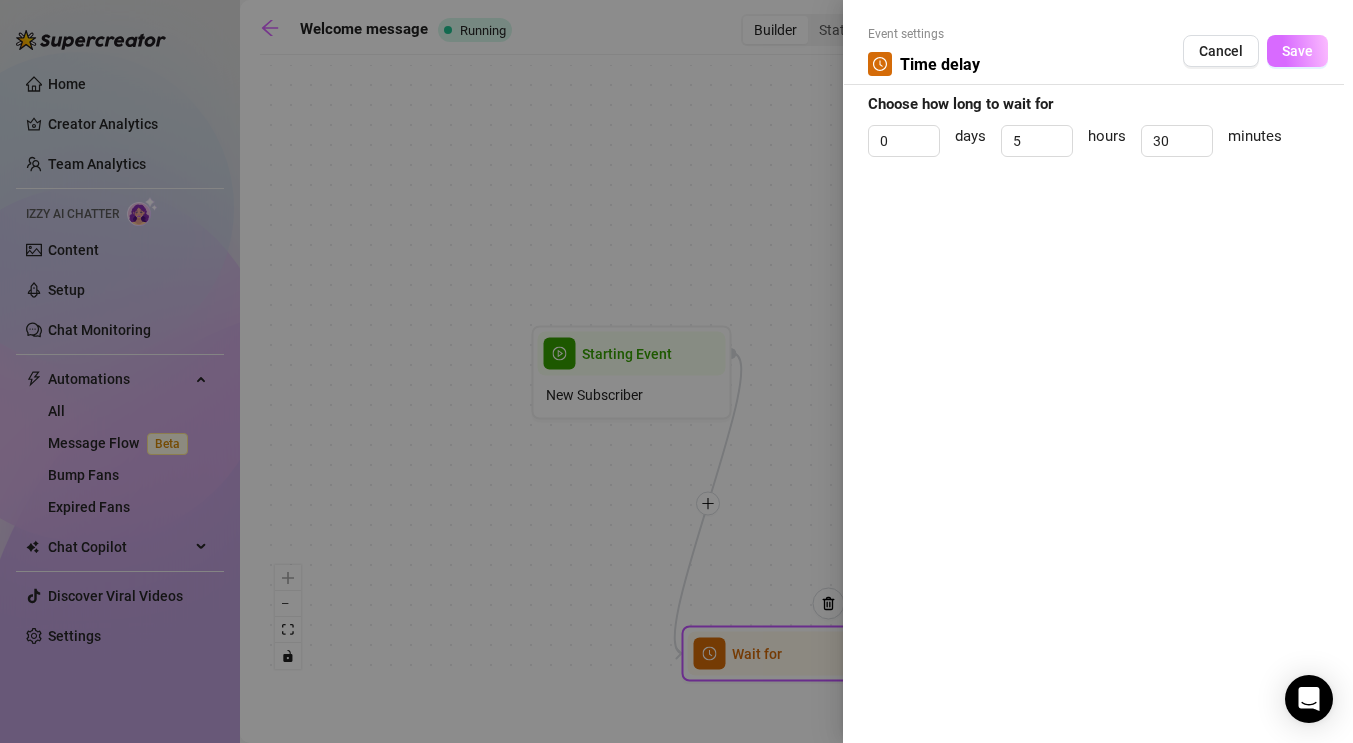 click on "Save" at bounding box center [1297, 51] 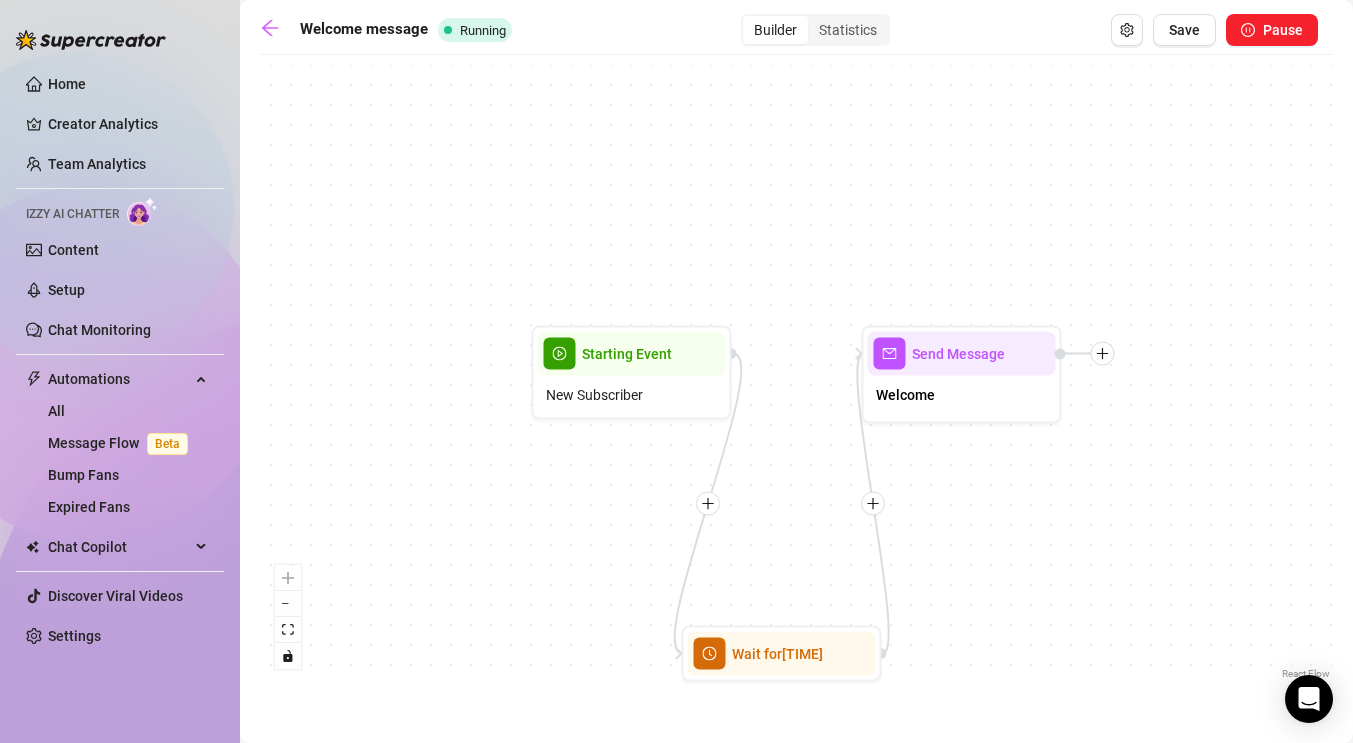 click on "Welcome message  Running Builder Statistics Save Pause Wait for  [TIME] Send Message Welcome  Starting Event New Subscriber React Flow Press enter or space to select a node. You can then use the arrow keys to move the node around.  Press delete to remove it and escape to cancel.   Press enter or space to select an edge. You can then press delete to remove it or escape to cancel." at bounding box center (796, 371) 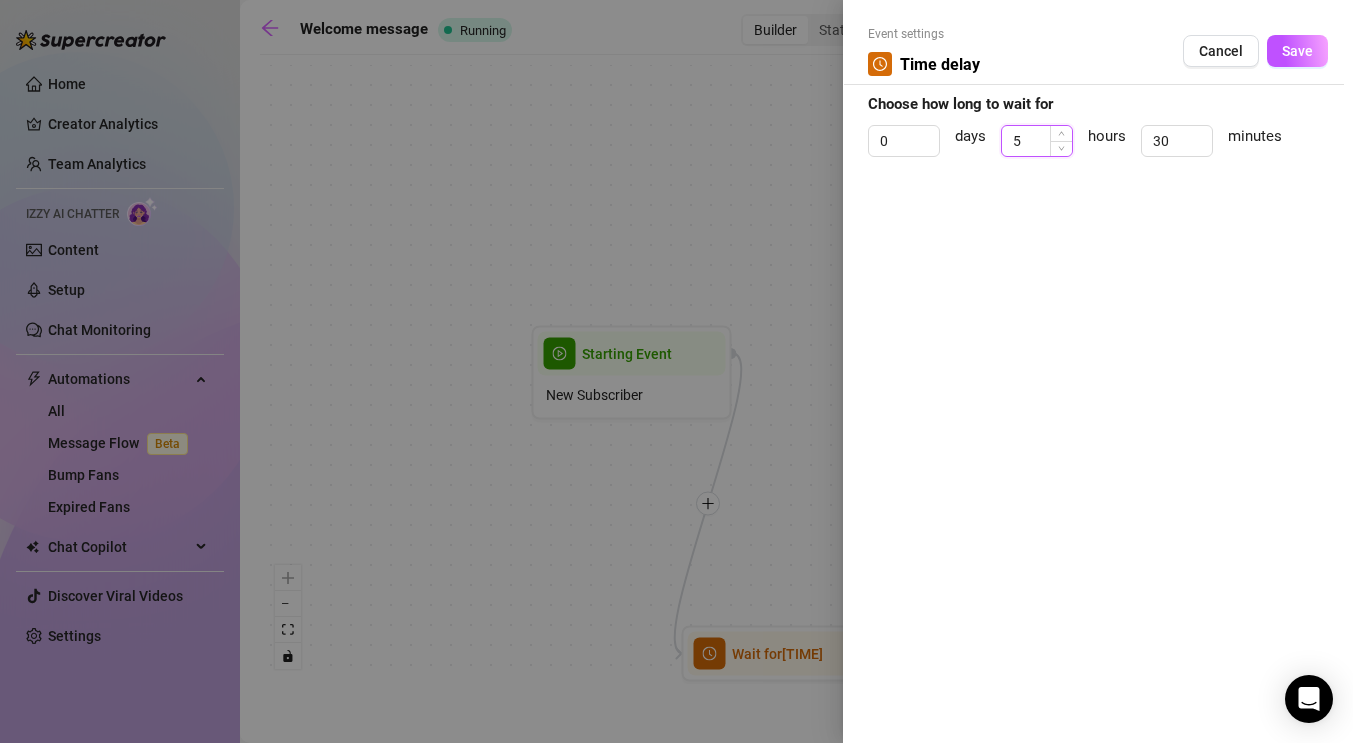 click on "5" at bounding box center [1037, 141] 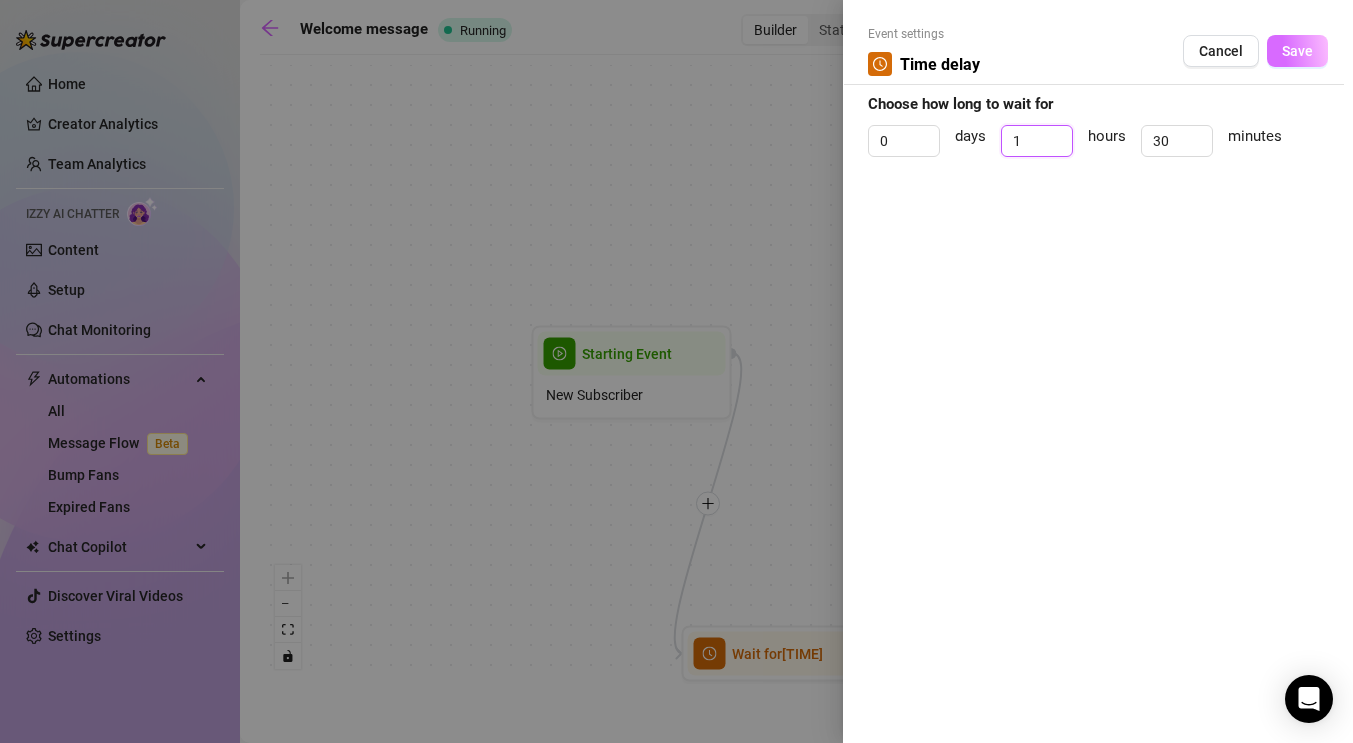 type on "1" 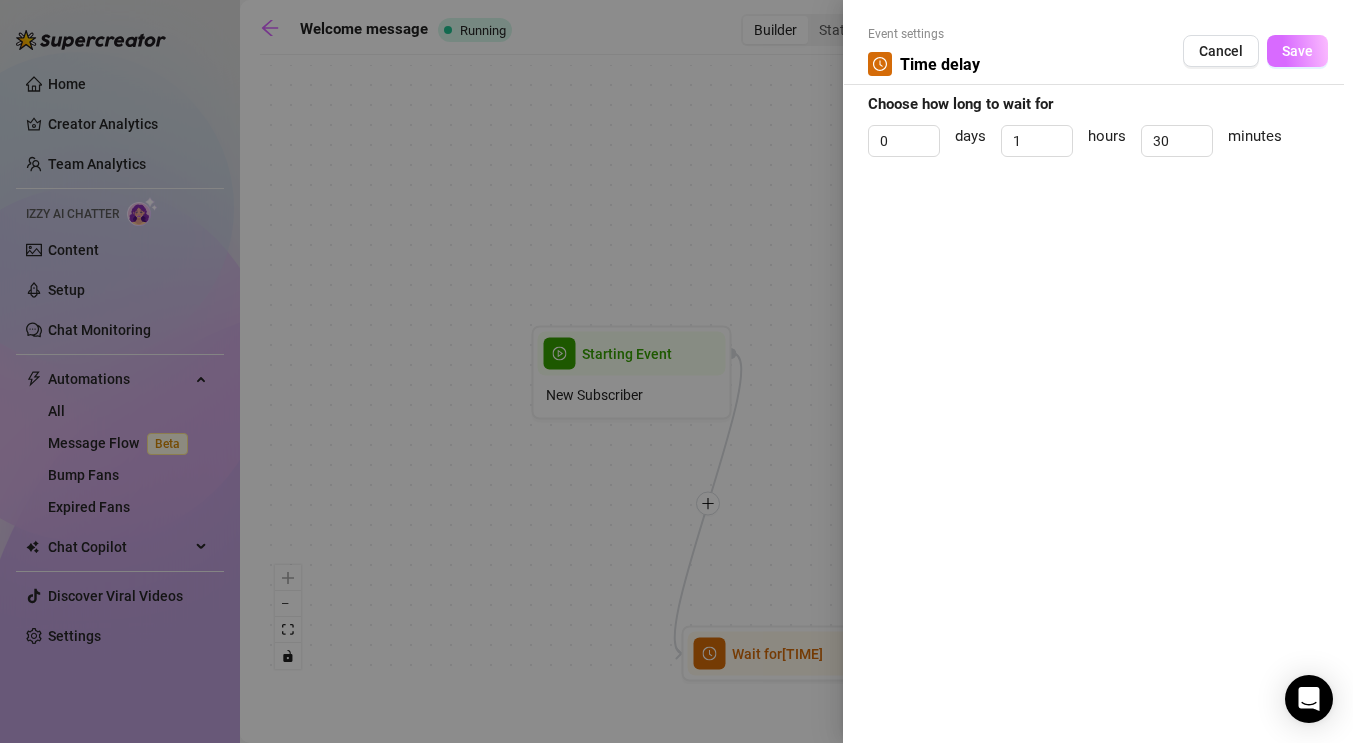 click on "Save" at bounding box center [1297, 51] 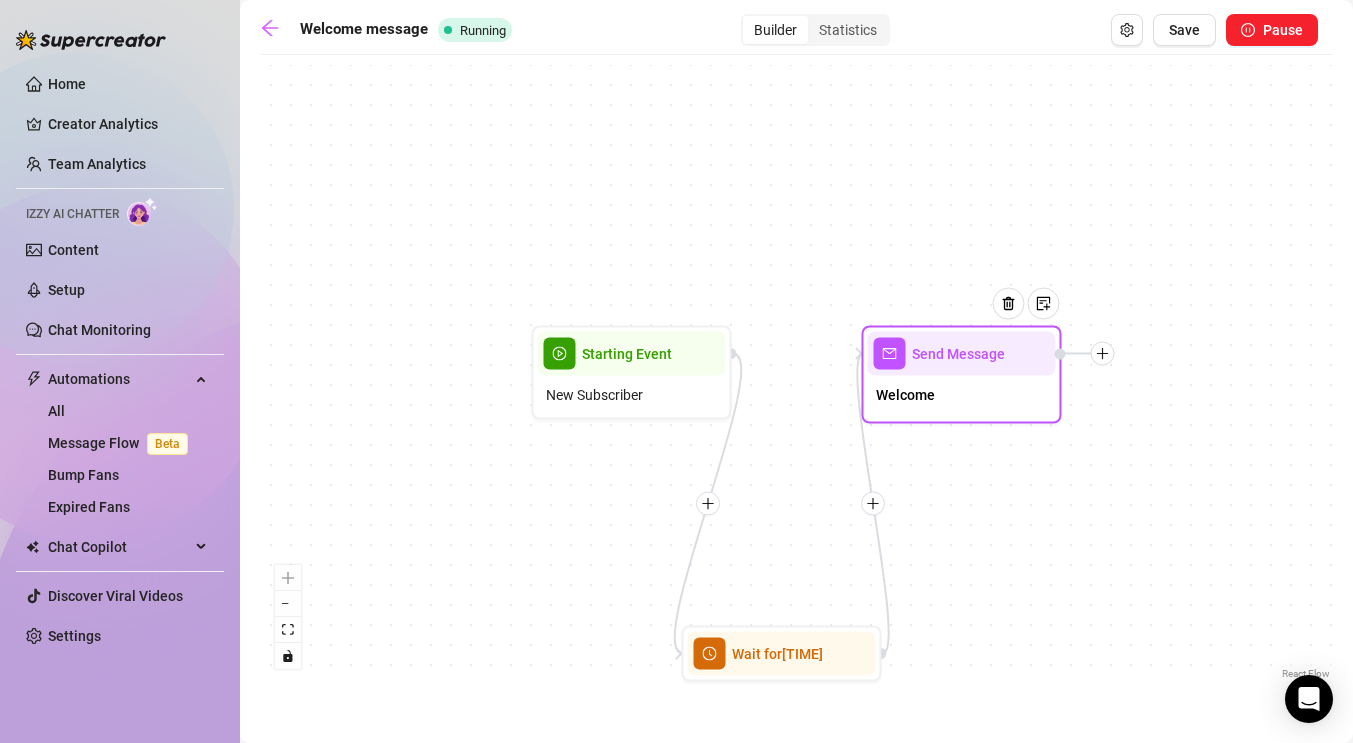 click on "Welcome" at bounding box center (962, 397) 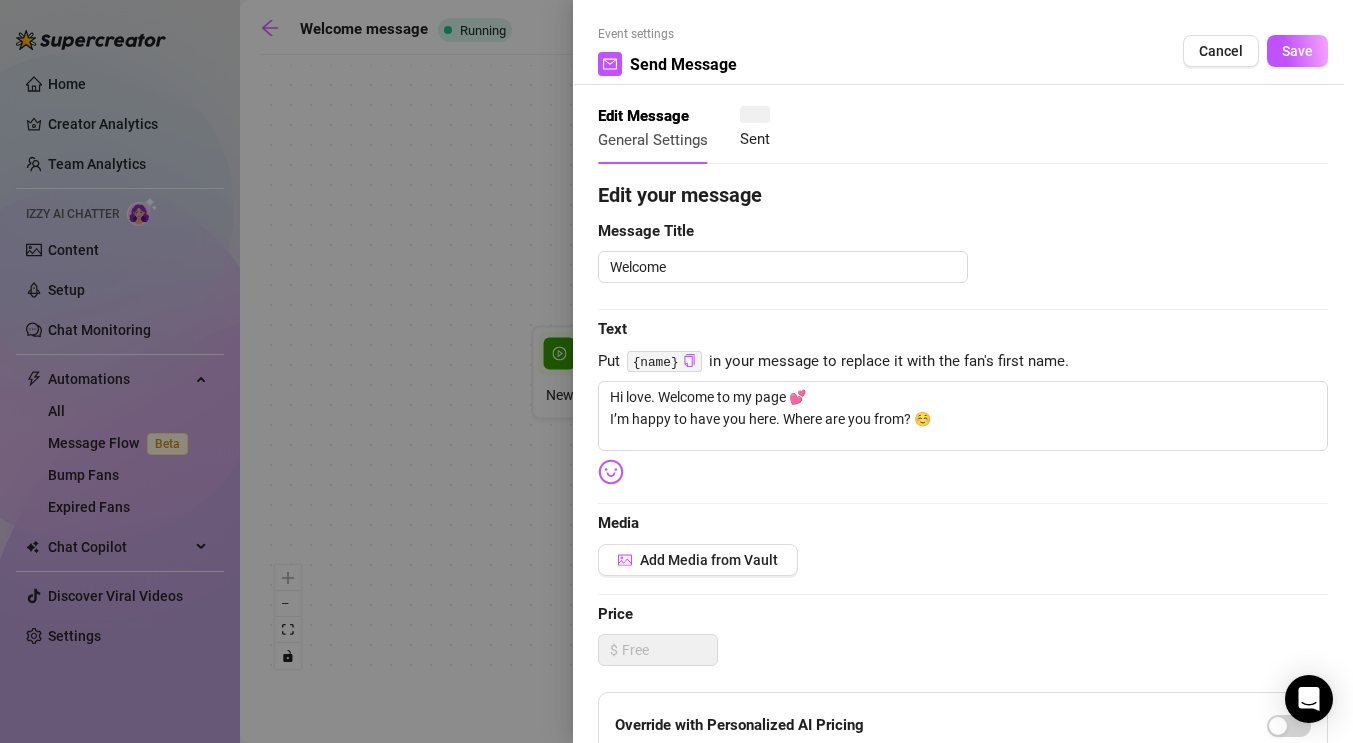 type 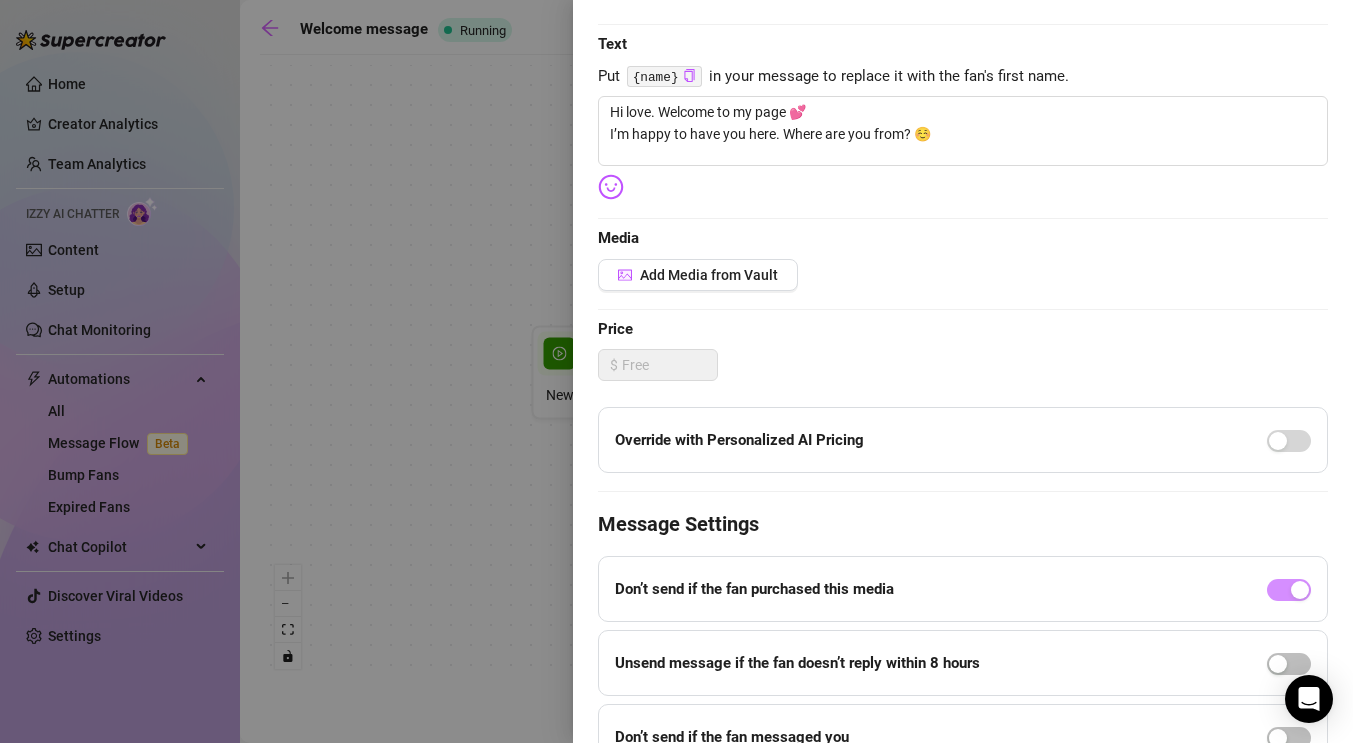 scroll, scrollTop: 387, scrollLeft: 0, axis: vertical 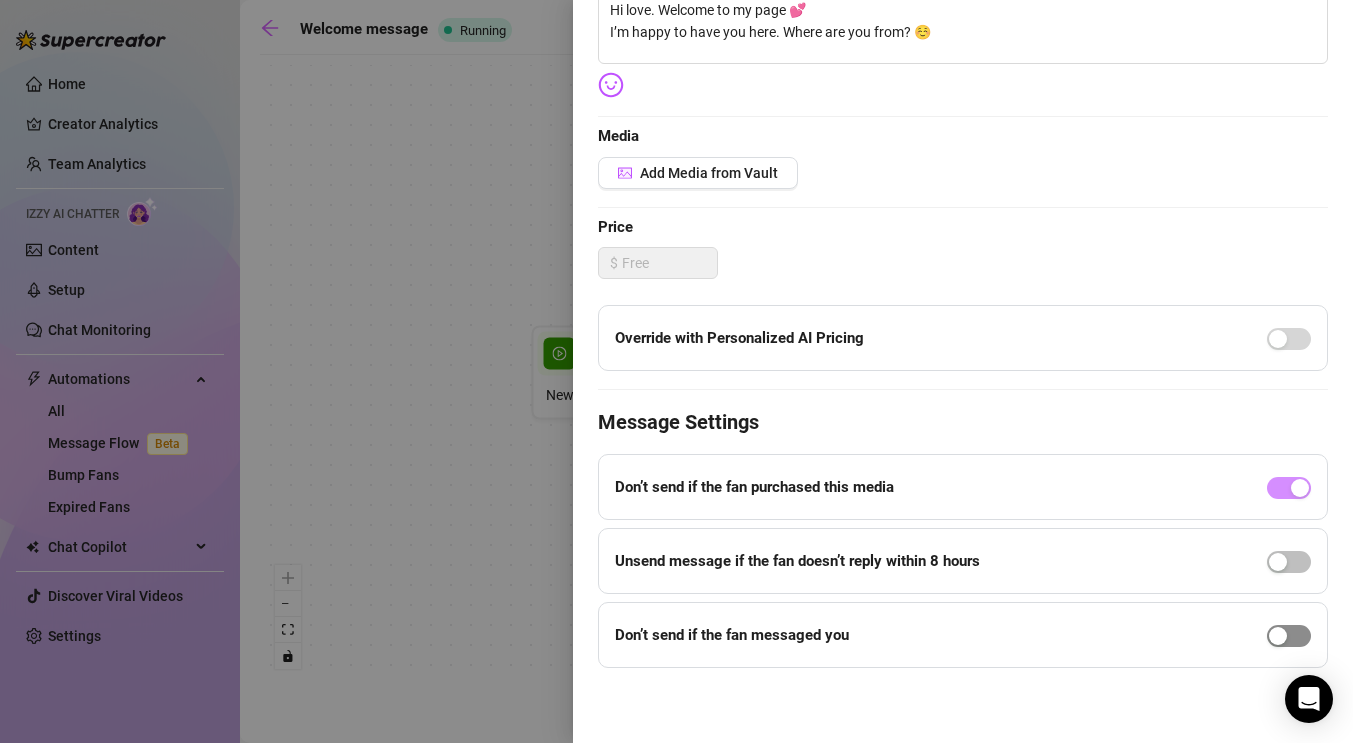 click at bounding box center (1289, 636) 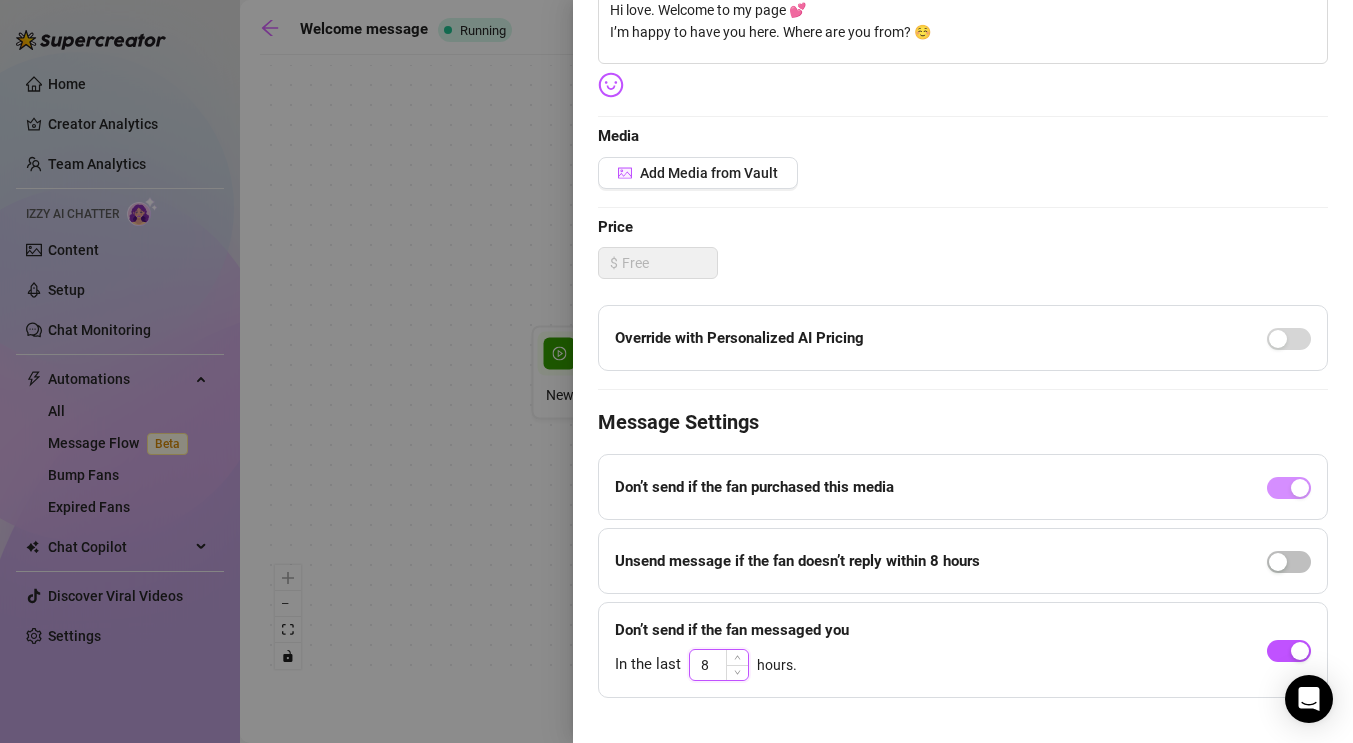 click on "8" at bounding box center (719, 665) 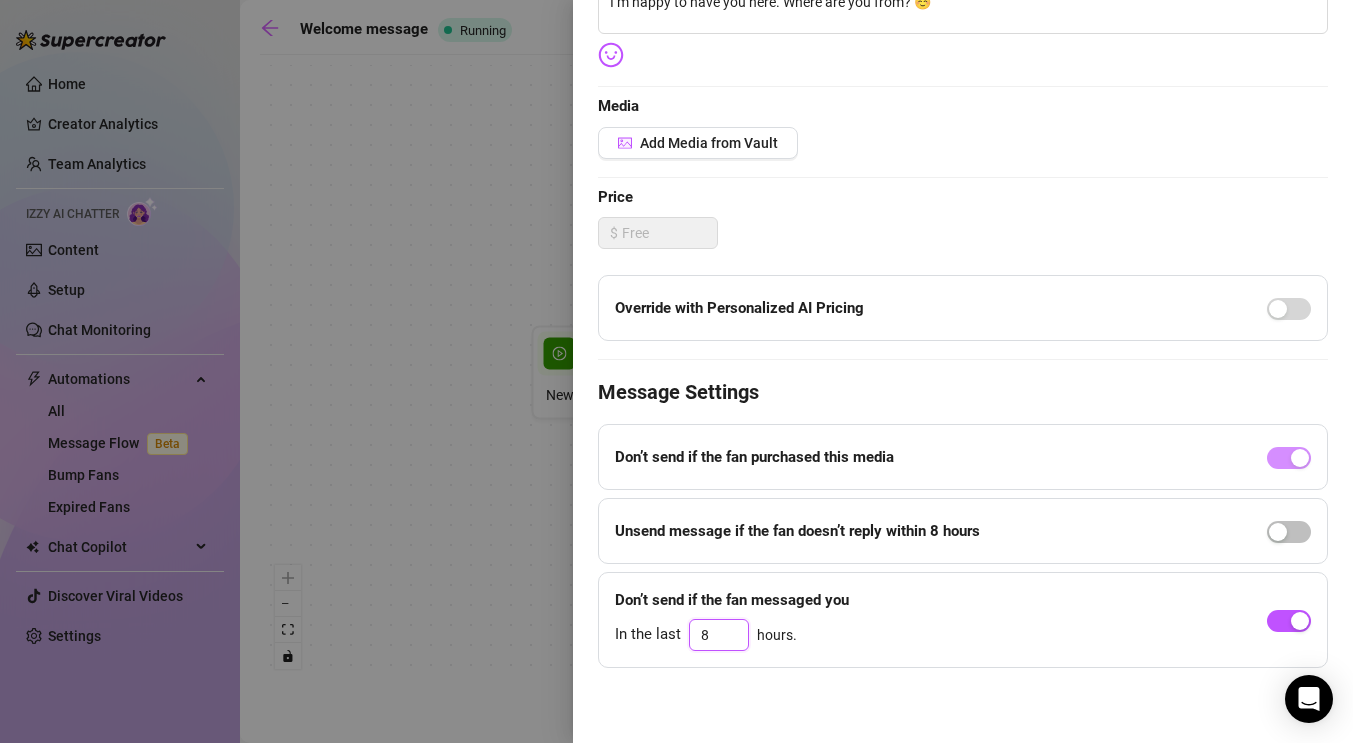 scroll, scrollTop: 0, scrollLeft: 0, axis: both 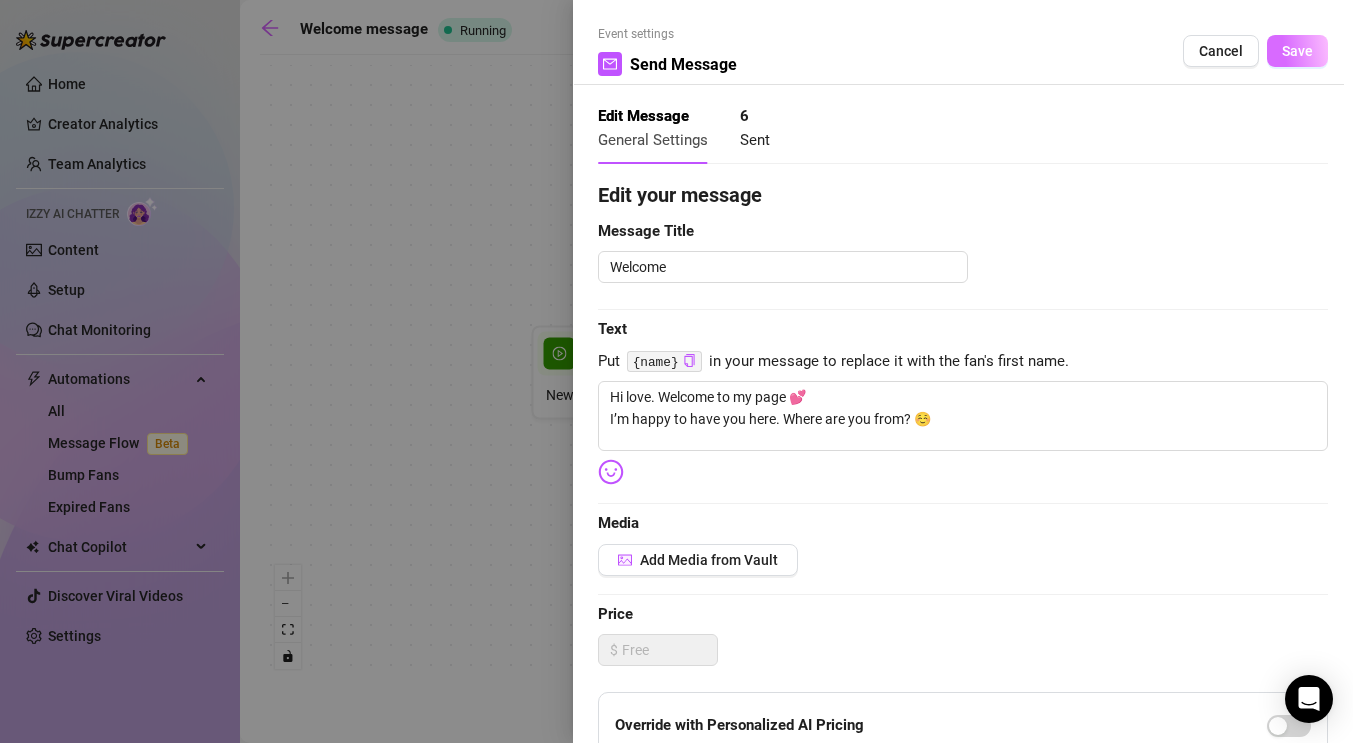 click on "Save" at bounding box center [1297, 51] 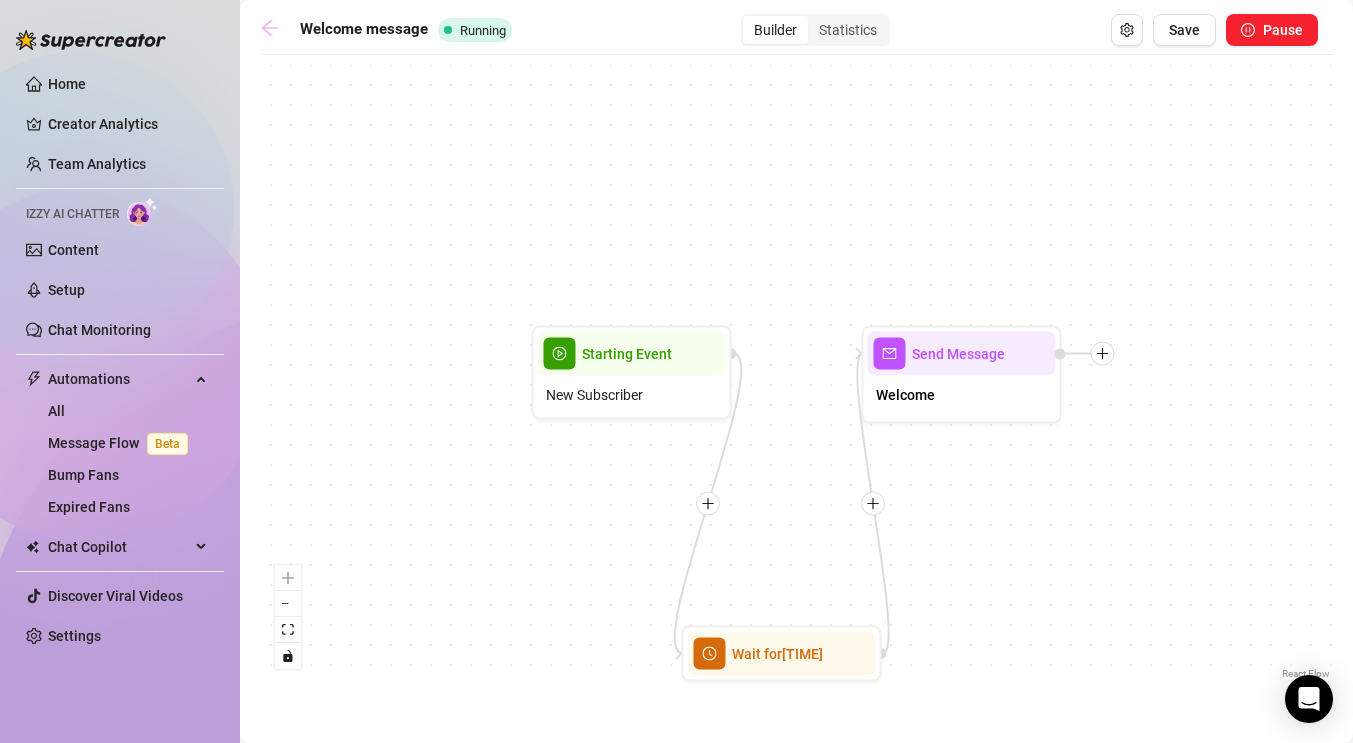 click 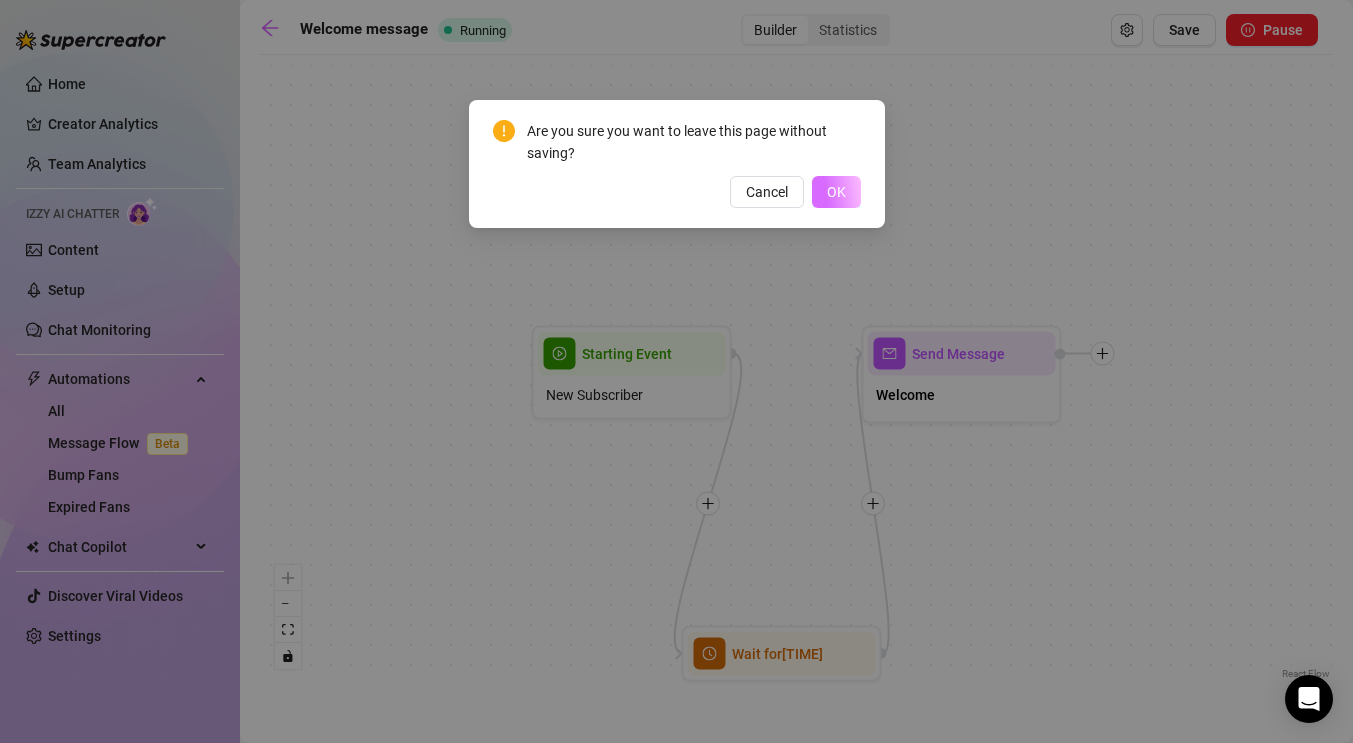 click on "OK" at bounding box center (836, 192) 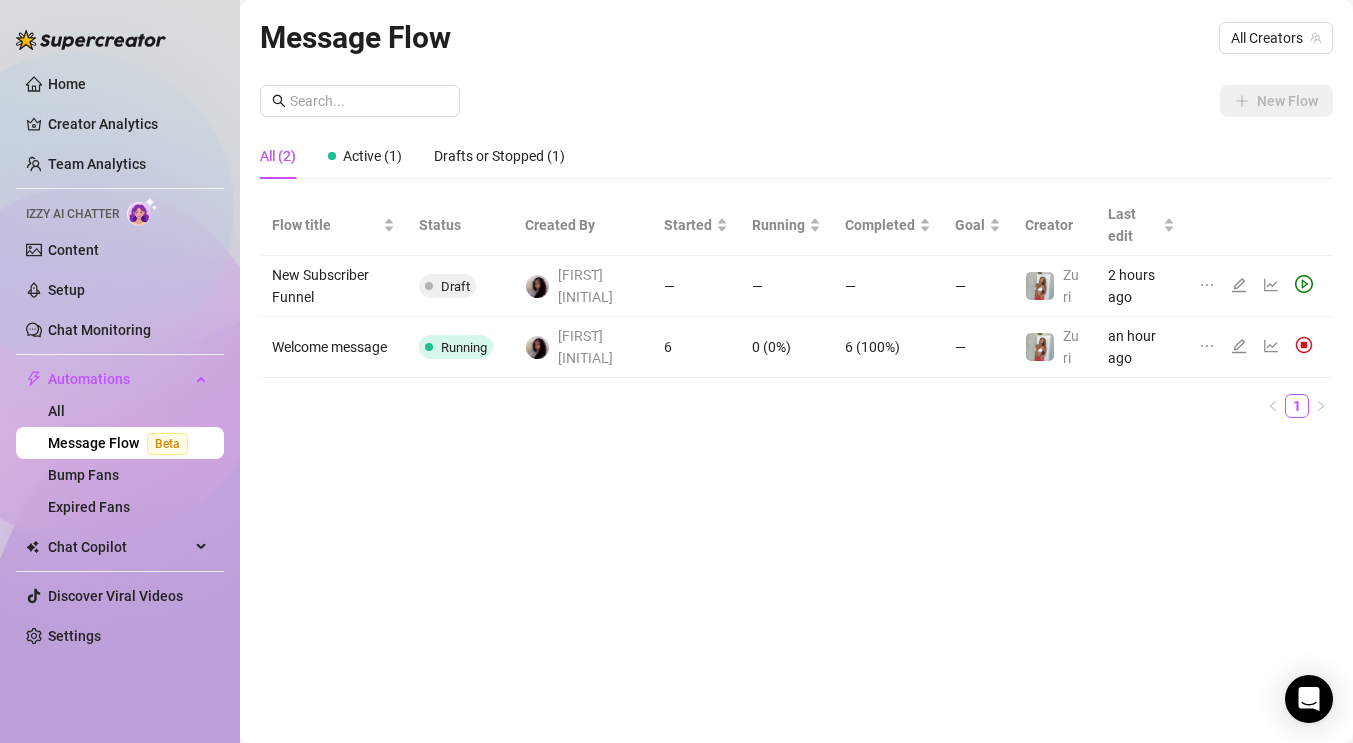 click at bounding box center [1243, 347] 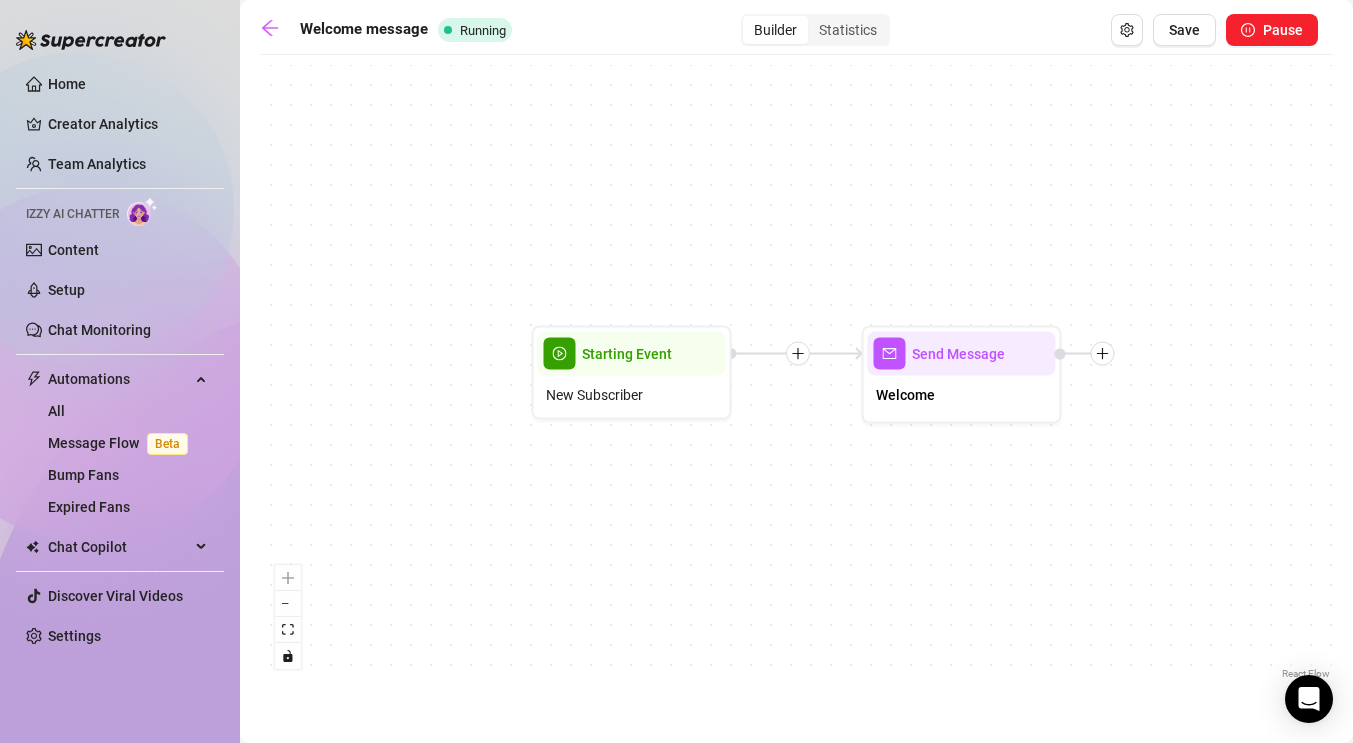 click on "Send Message Welcome  Starting Event New Subscriber" at bounding box center (796, 374) 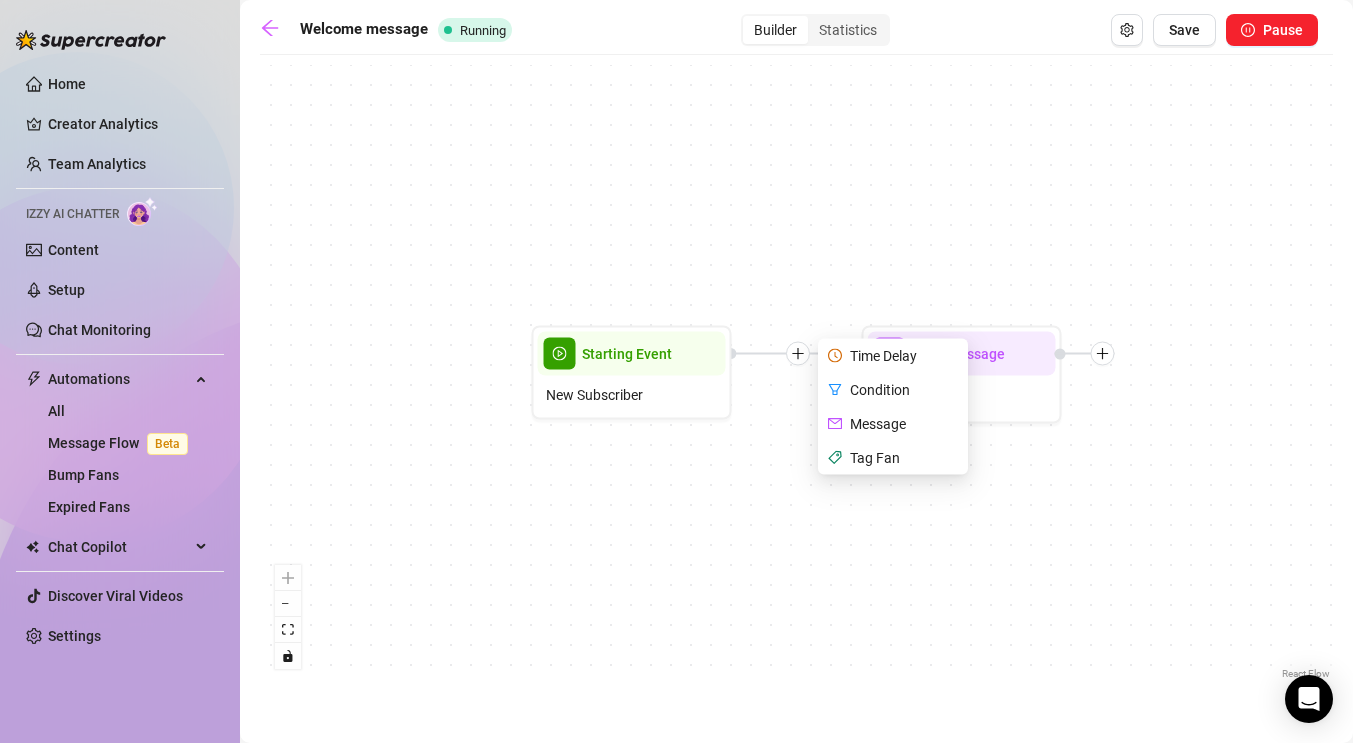 click on "Time Delay" at bounding box center (895, 356) 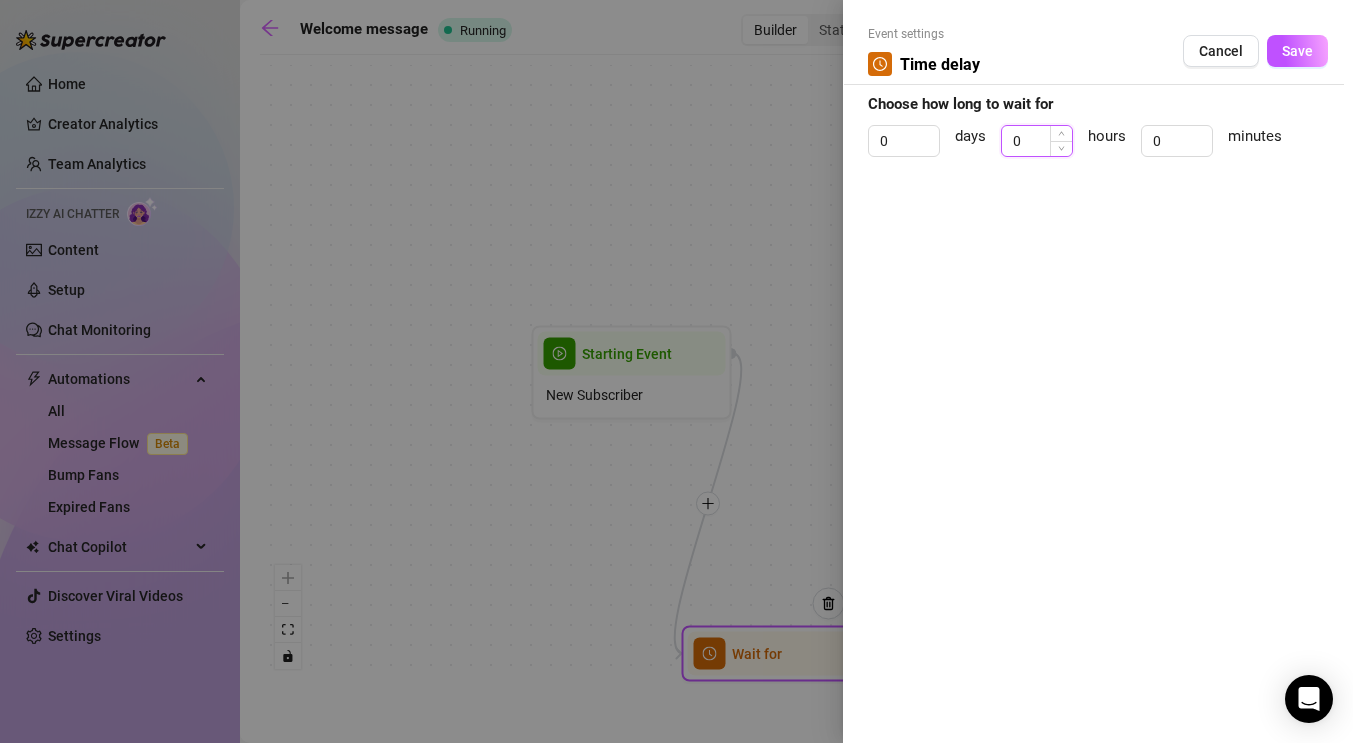 click on "0" at bounding box center (1037, 141) 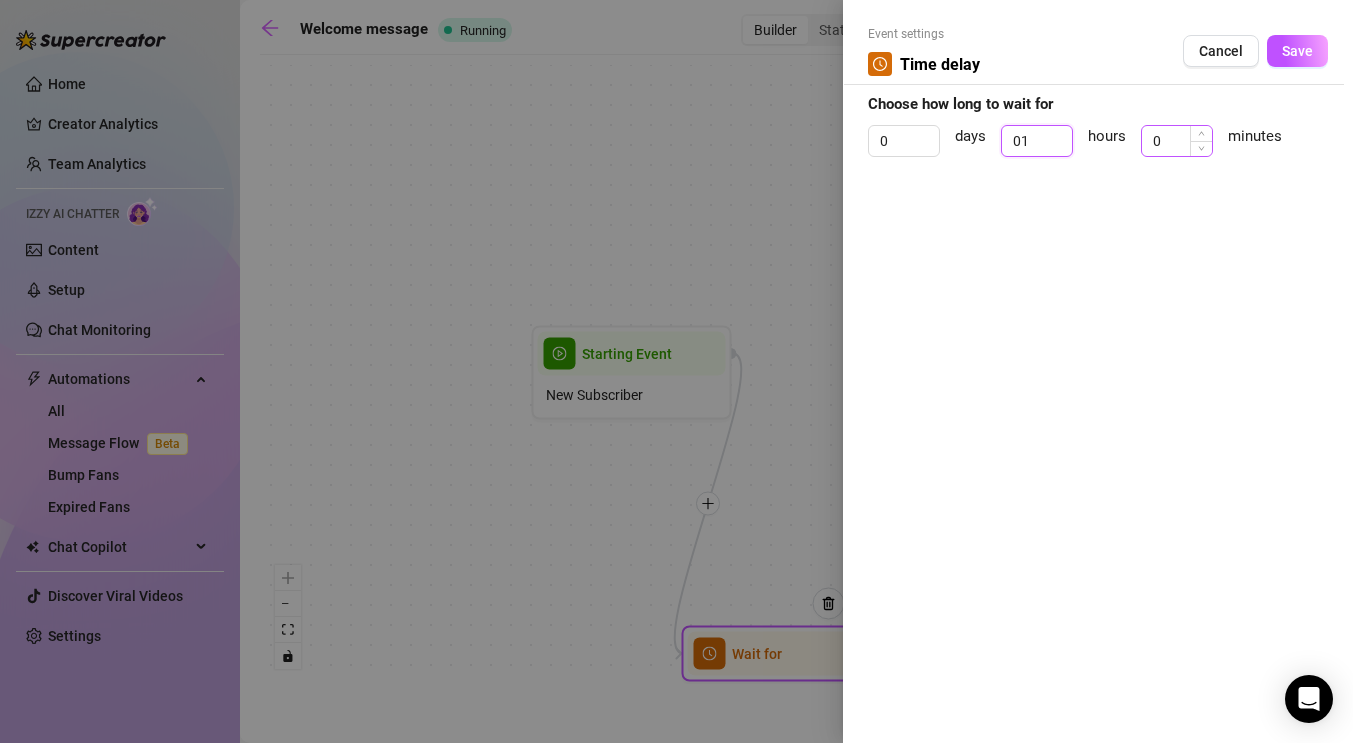 type on "0" 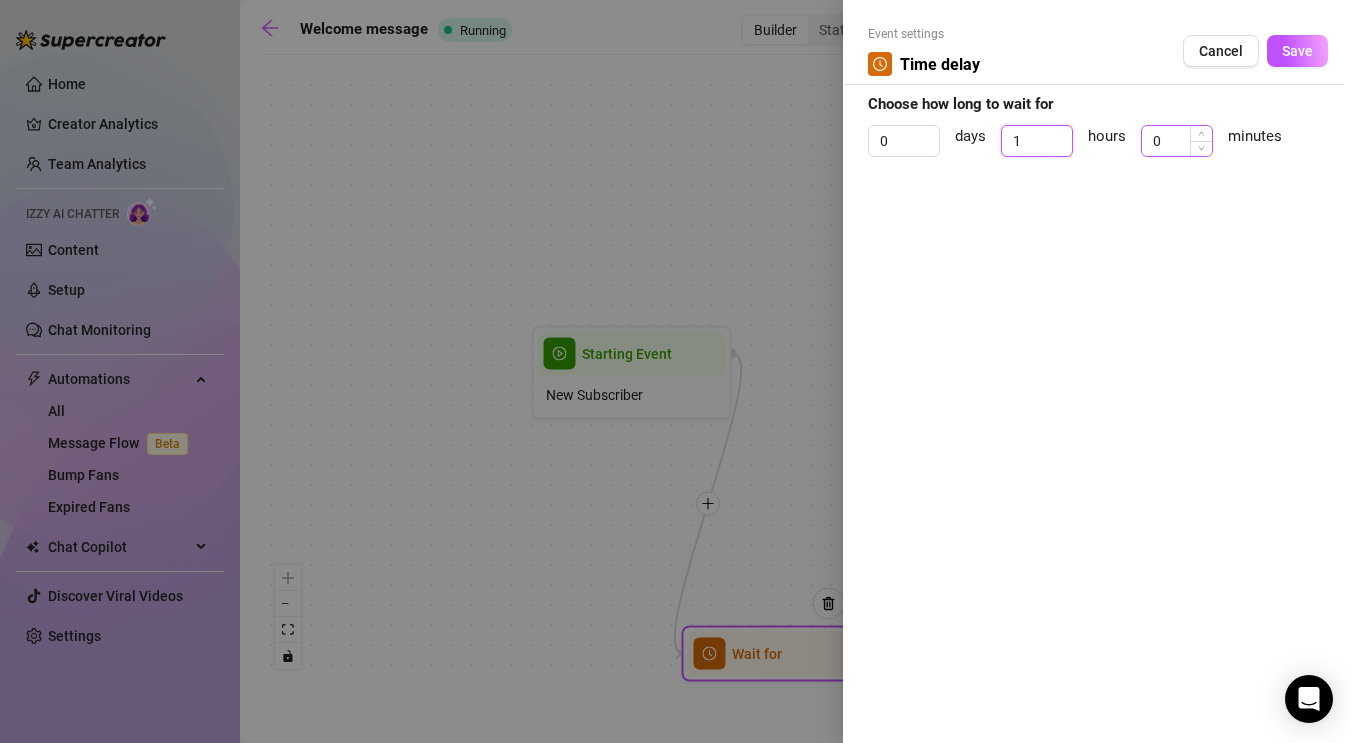 type on "1" 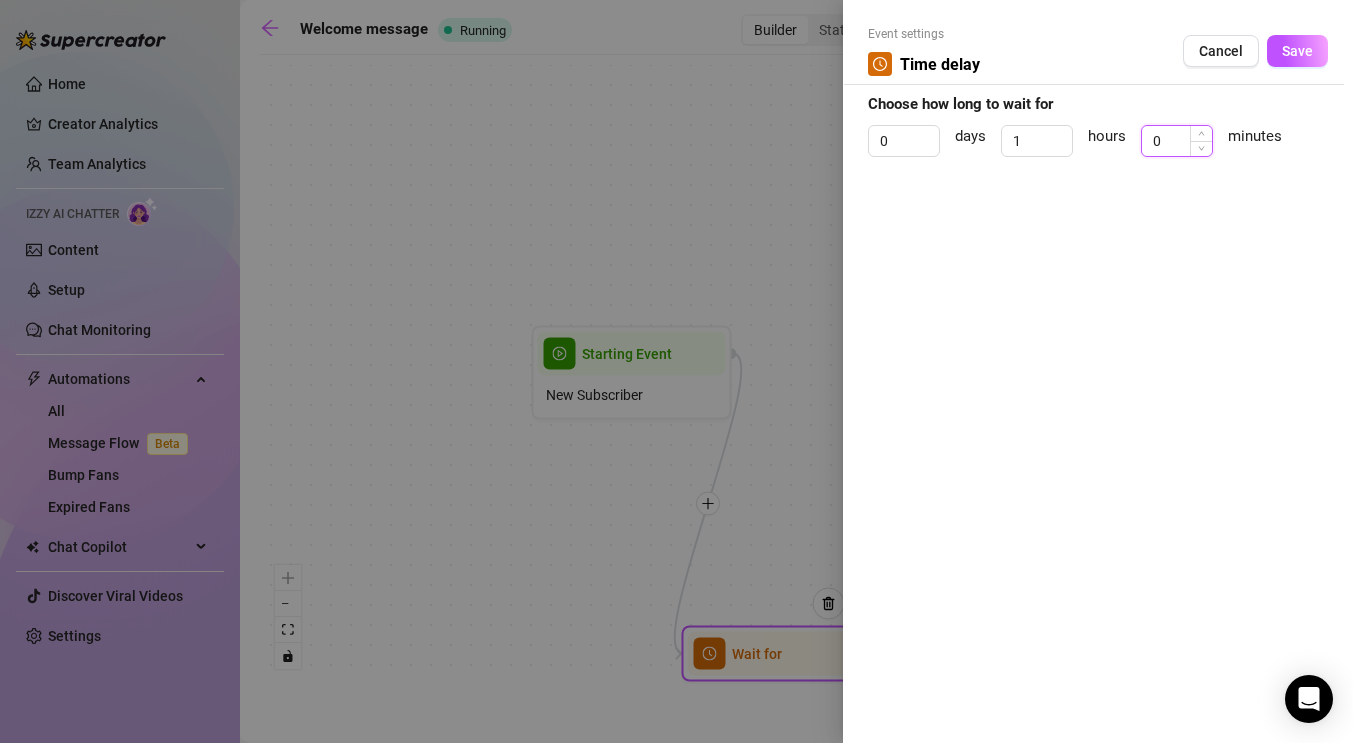 click on "0" at bounding box center [1177, 141] 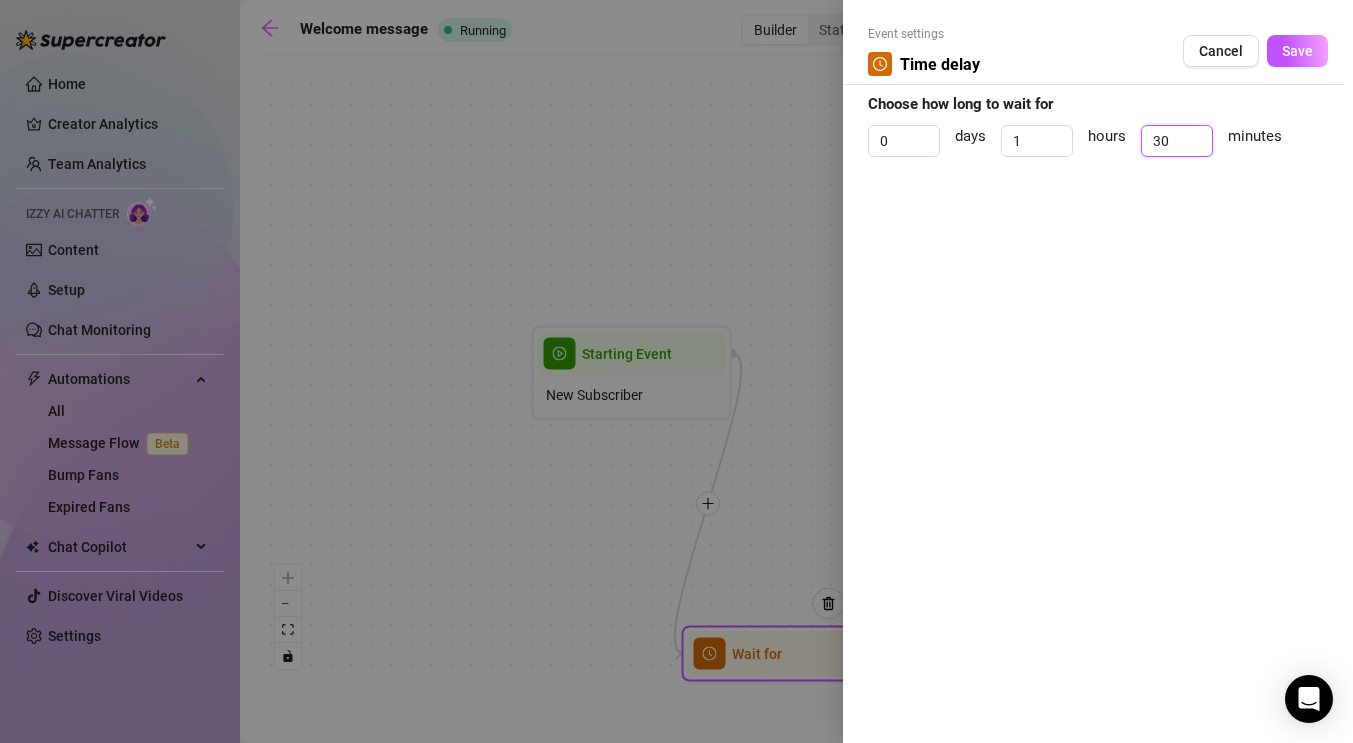 type on "30" 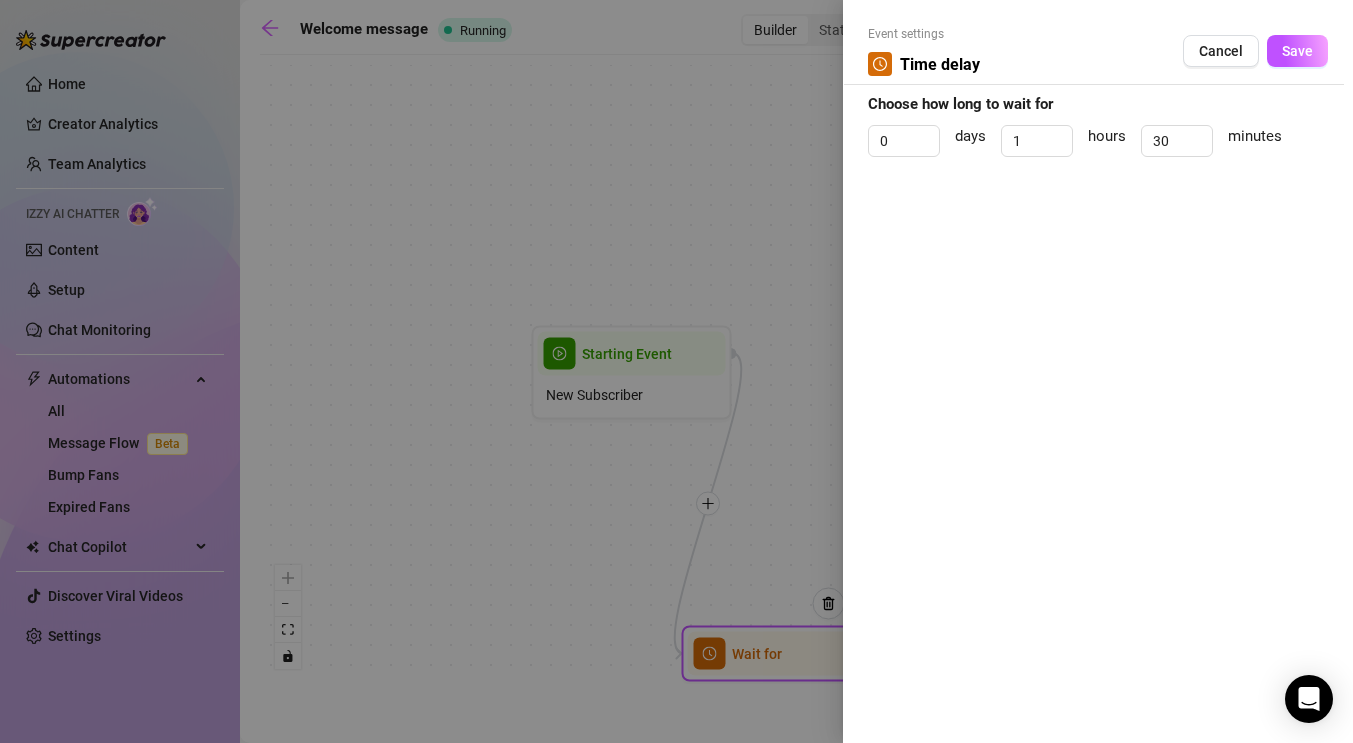 click on "Event settings Time delay Cancel Save" at bounding box center [1098, 55] 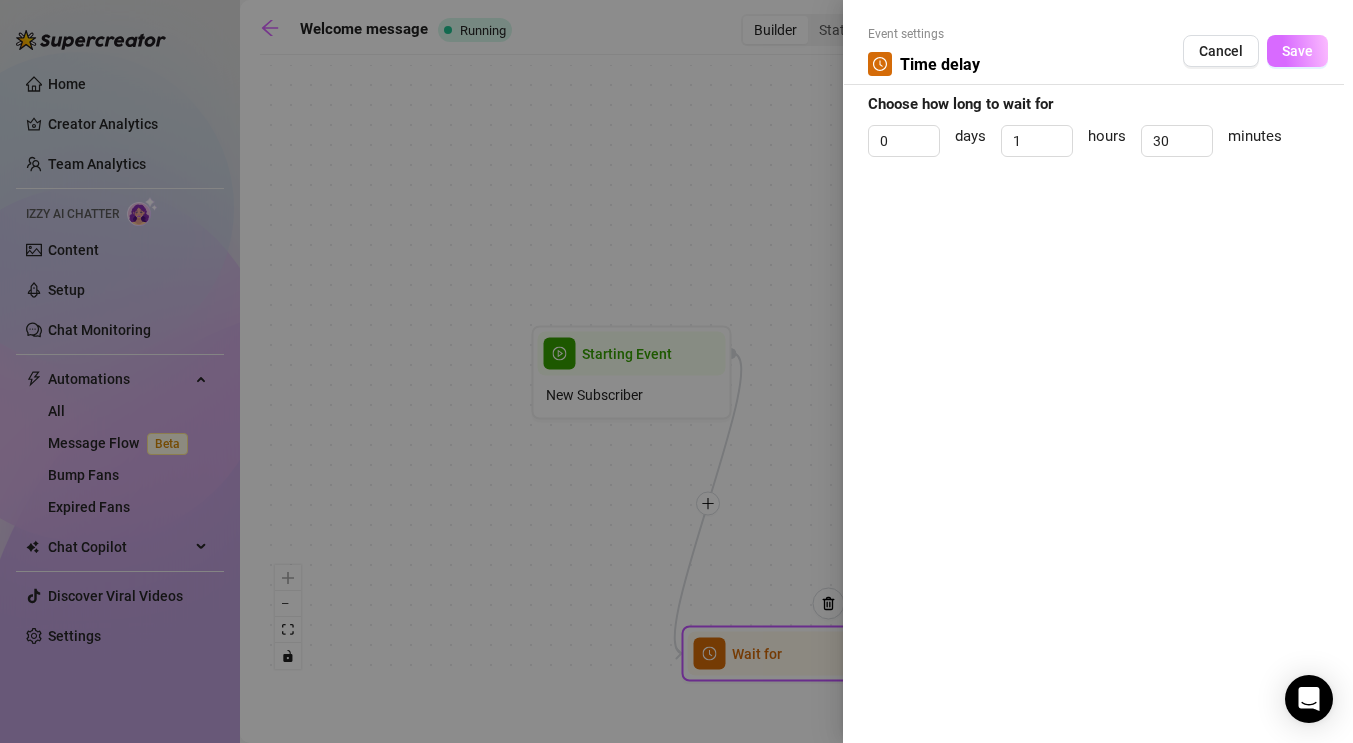 click on "Save" at bounding box center (1297, 51) 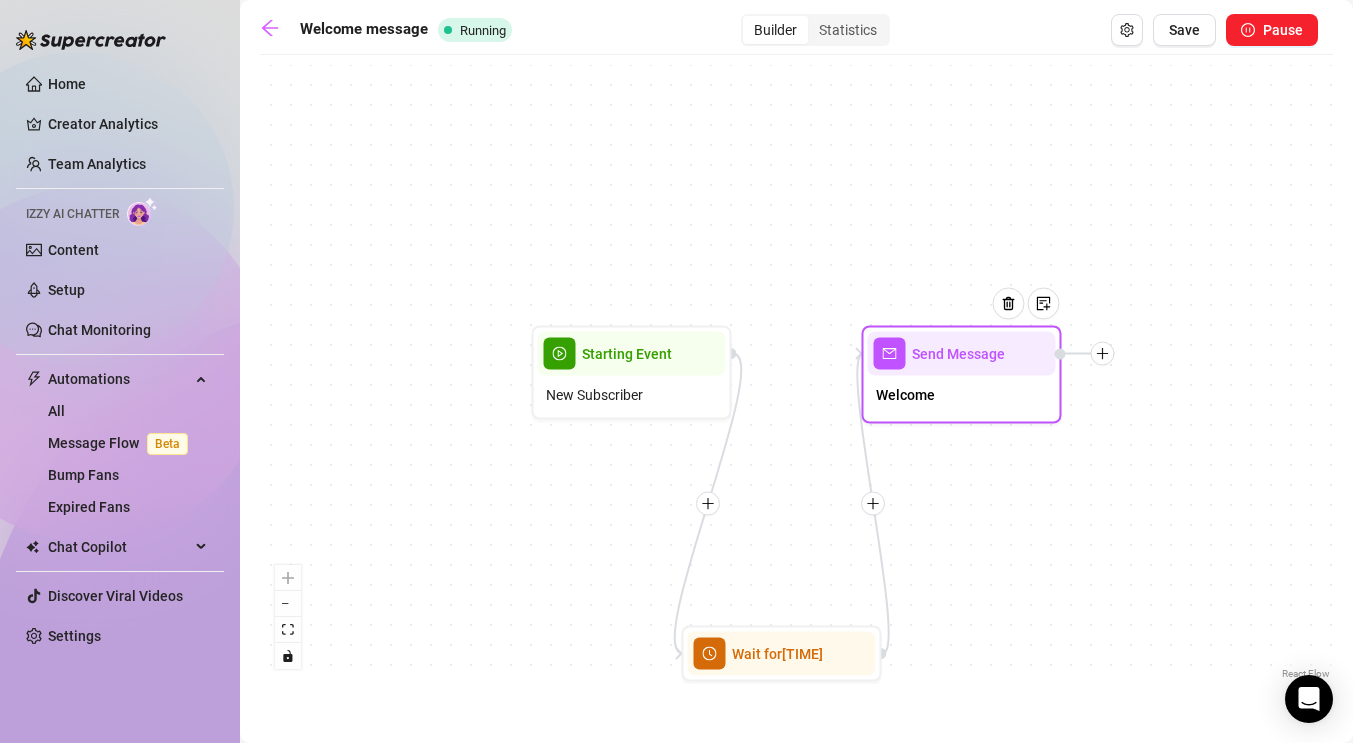 click on "Welcome" at bounding box center (962, 397) 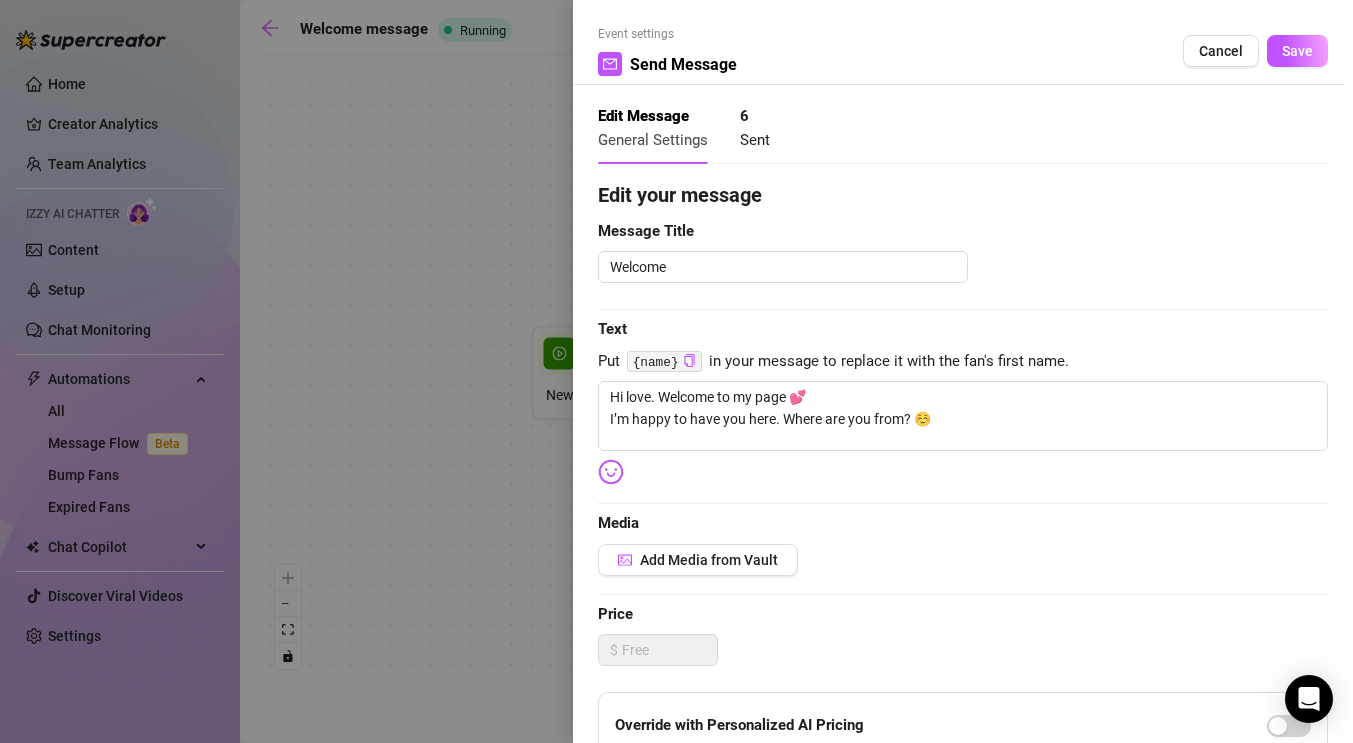 scroll, scrollTop: 387, scrollLeft: 0, axis: vertical 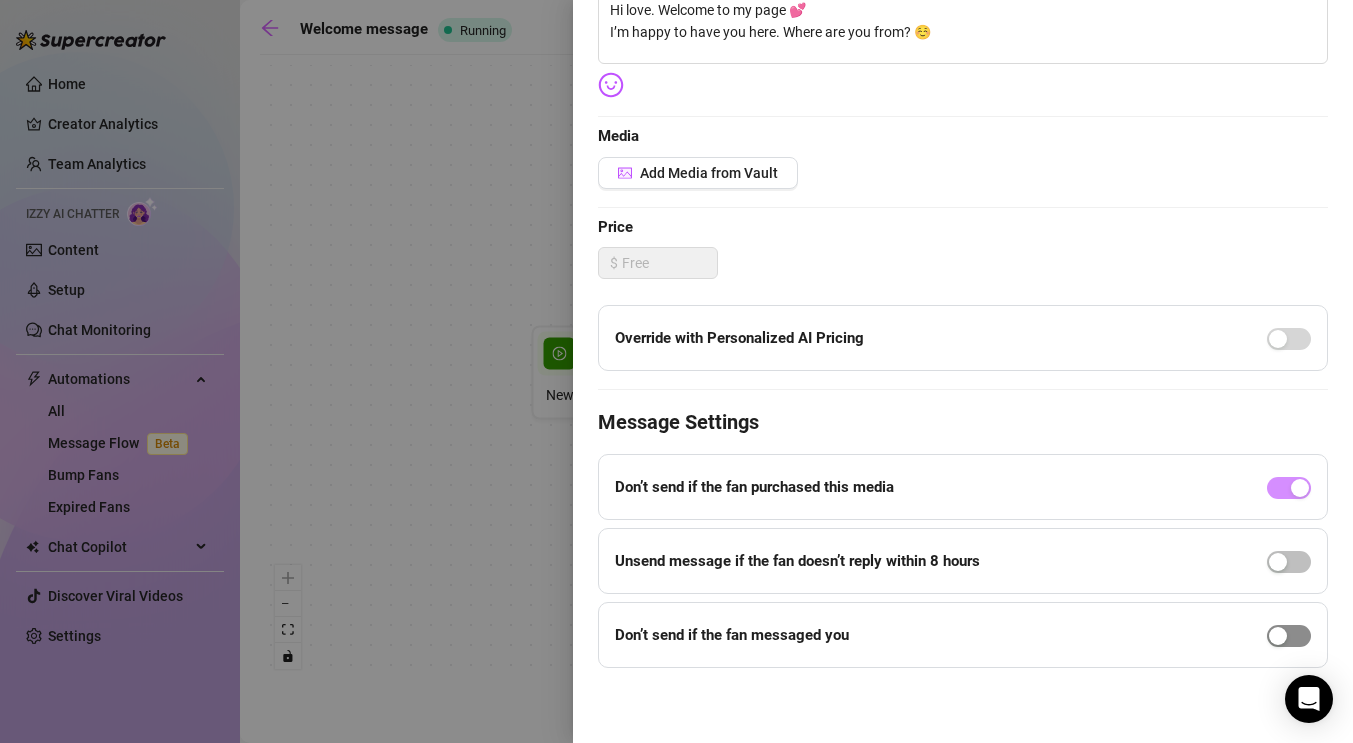click at bounding box center (1289, 636) 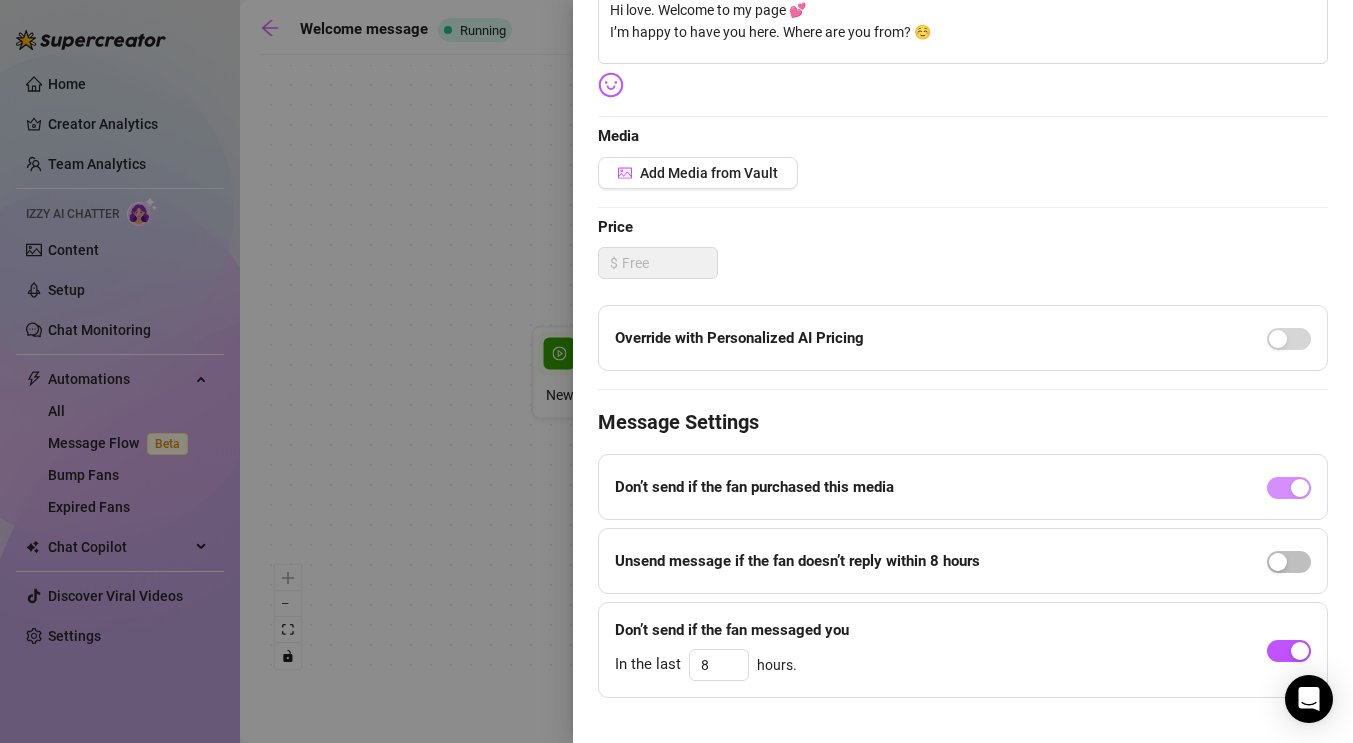 scroll, scrollTop: 0, scrollLeft: 0, axis: both 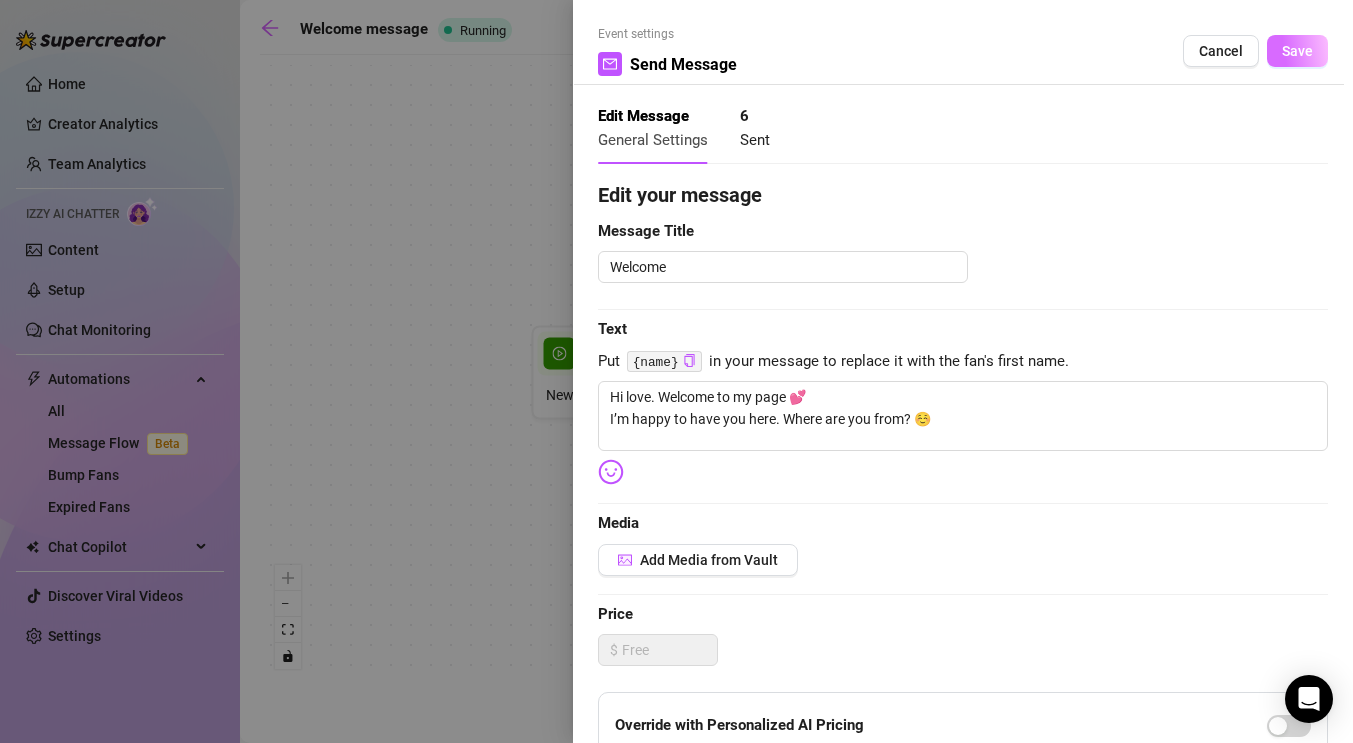 click on "Save" at bounding box center (1297, 51) 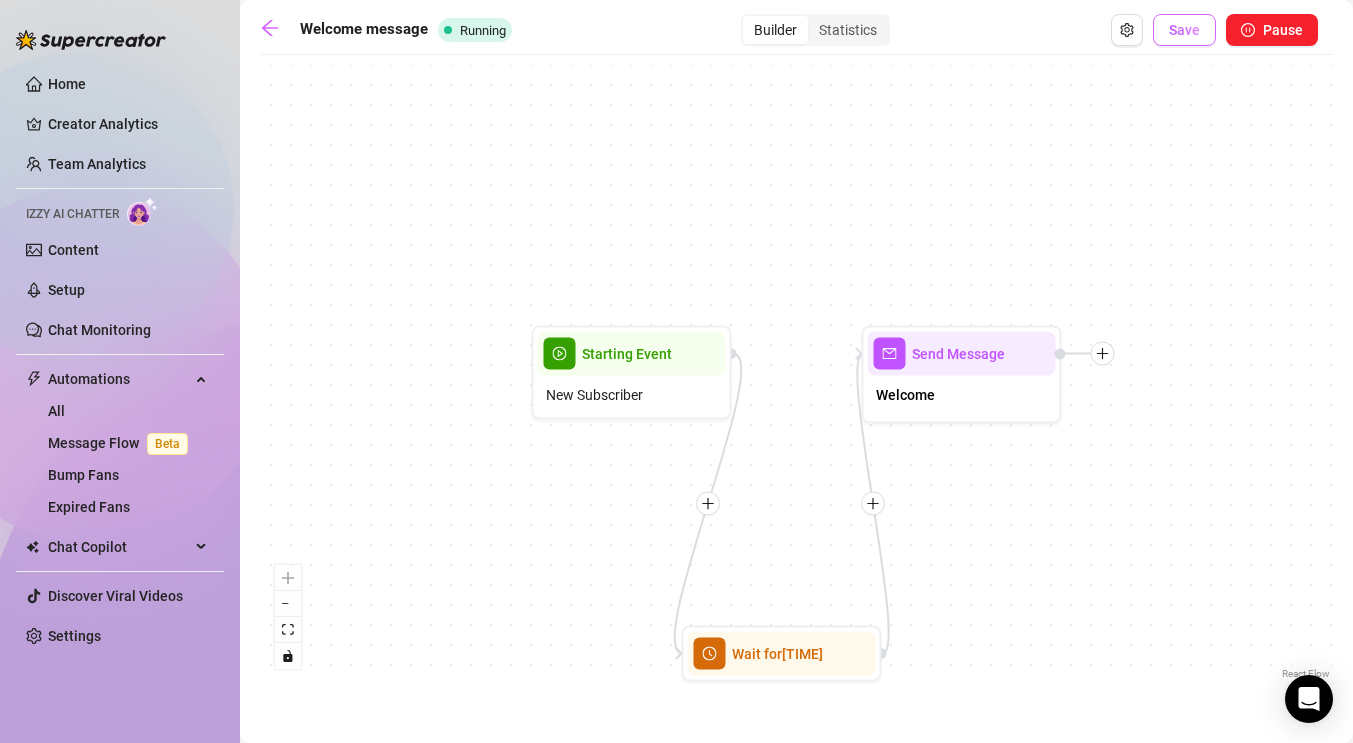 click on "Save" at bounding box center (1184, 30) 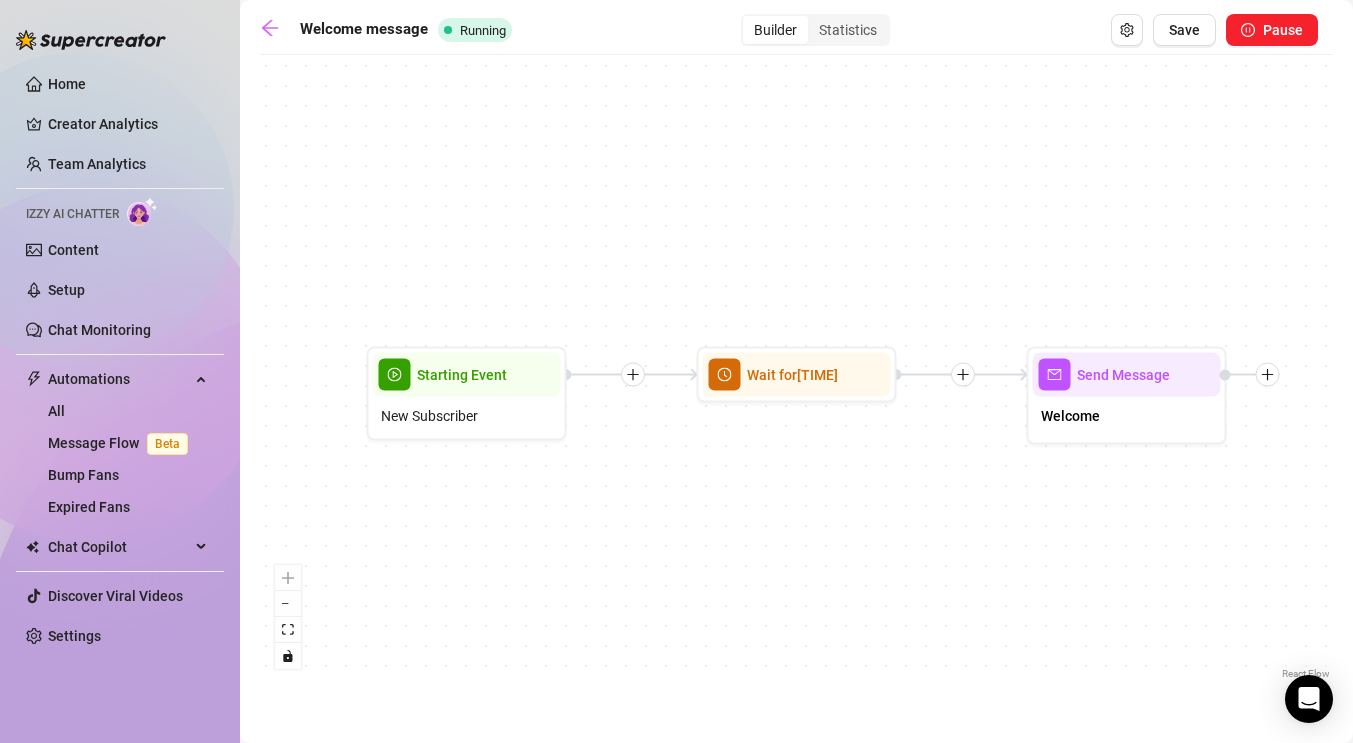 click 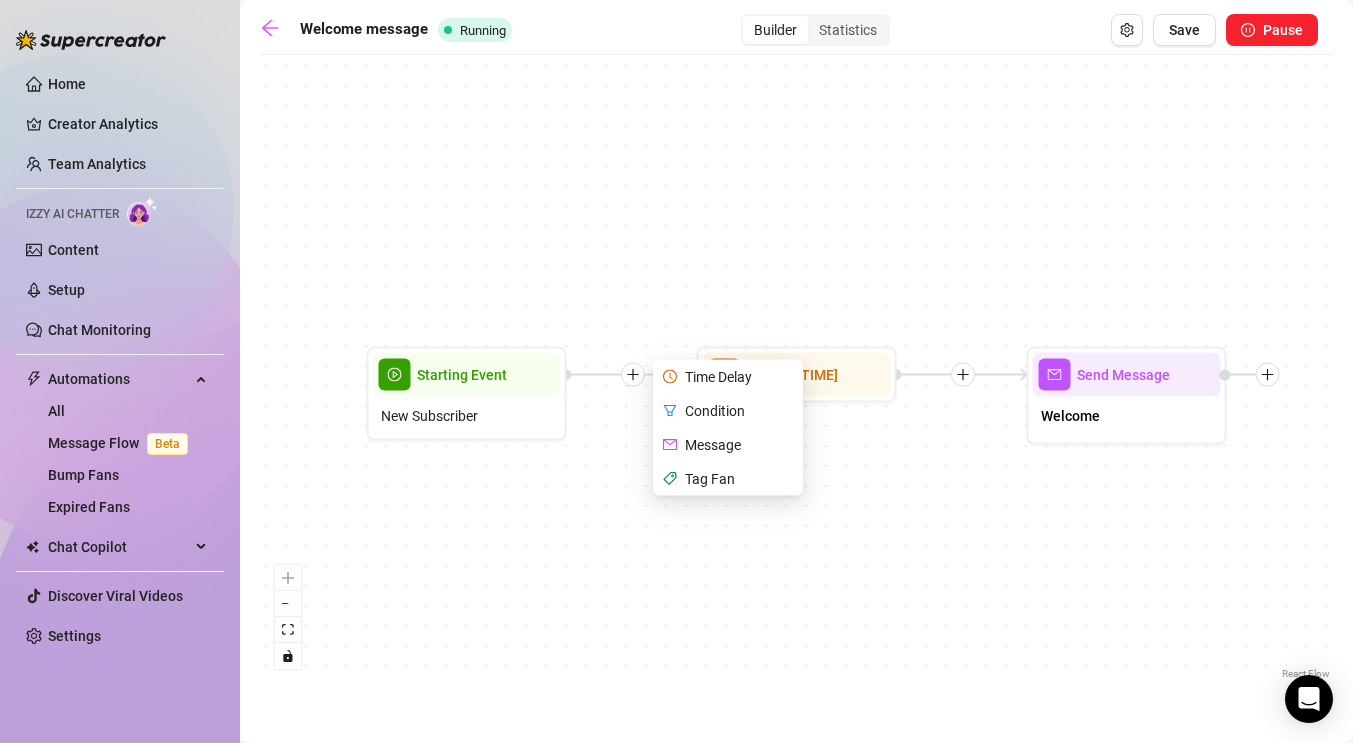 click on "Condition" at bounding box center (730, 411) 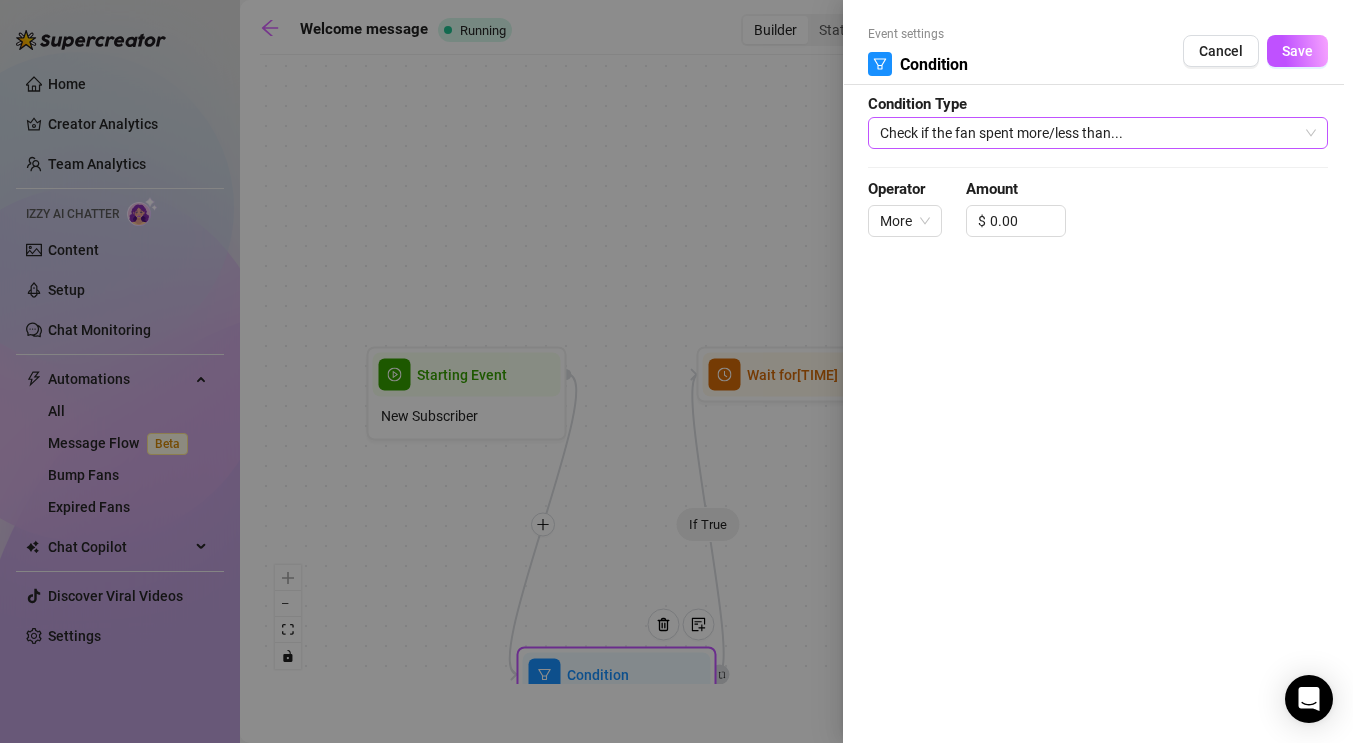 click on "Check if the fan spent more/less than..." at bounding box center (1098, 133) 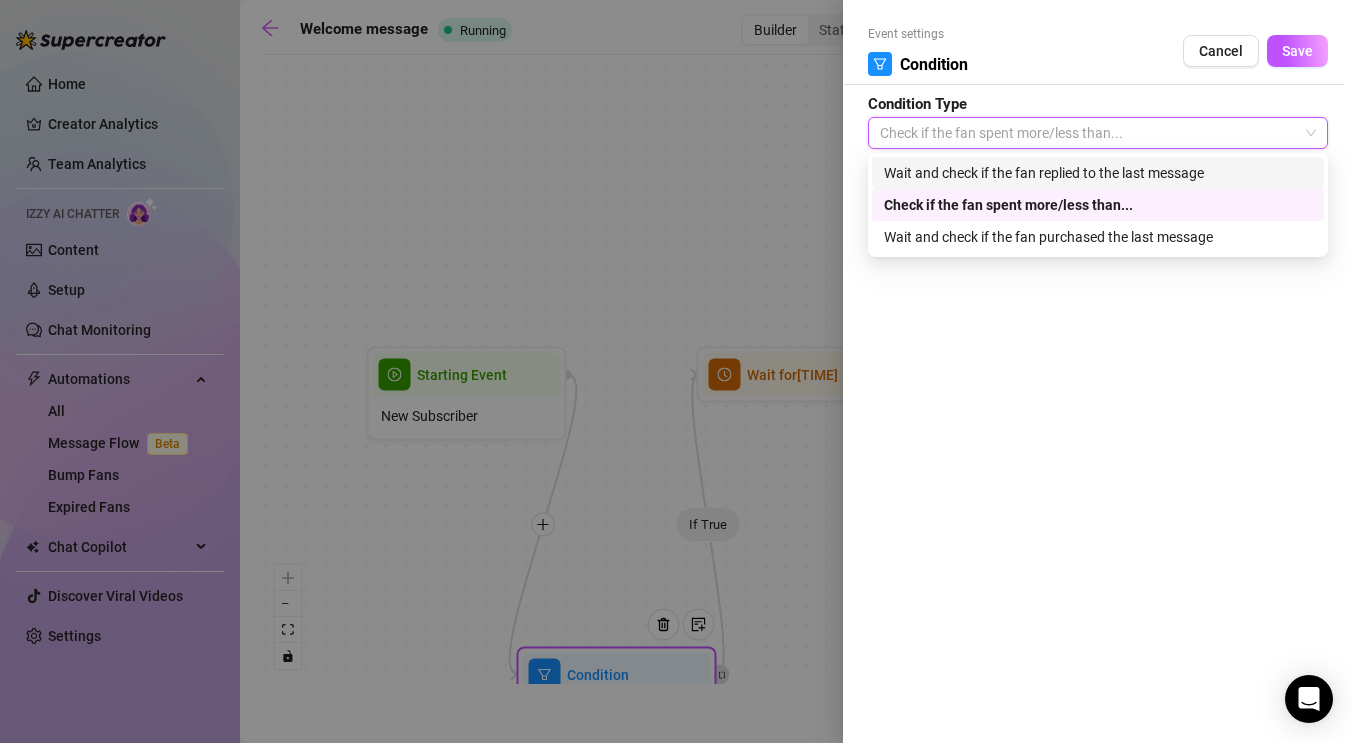 click on "Wait and check if the fan replied to the last message" at bounding box center (1098, 173) 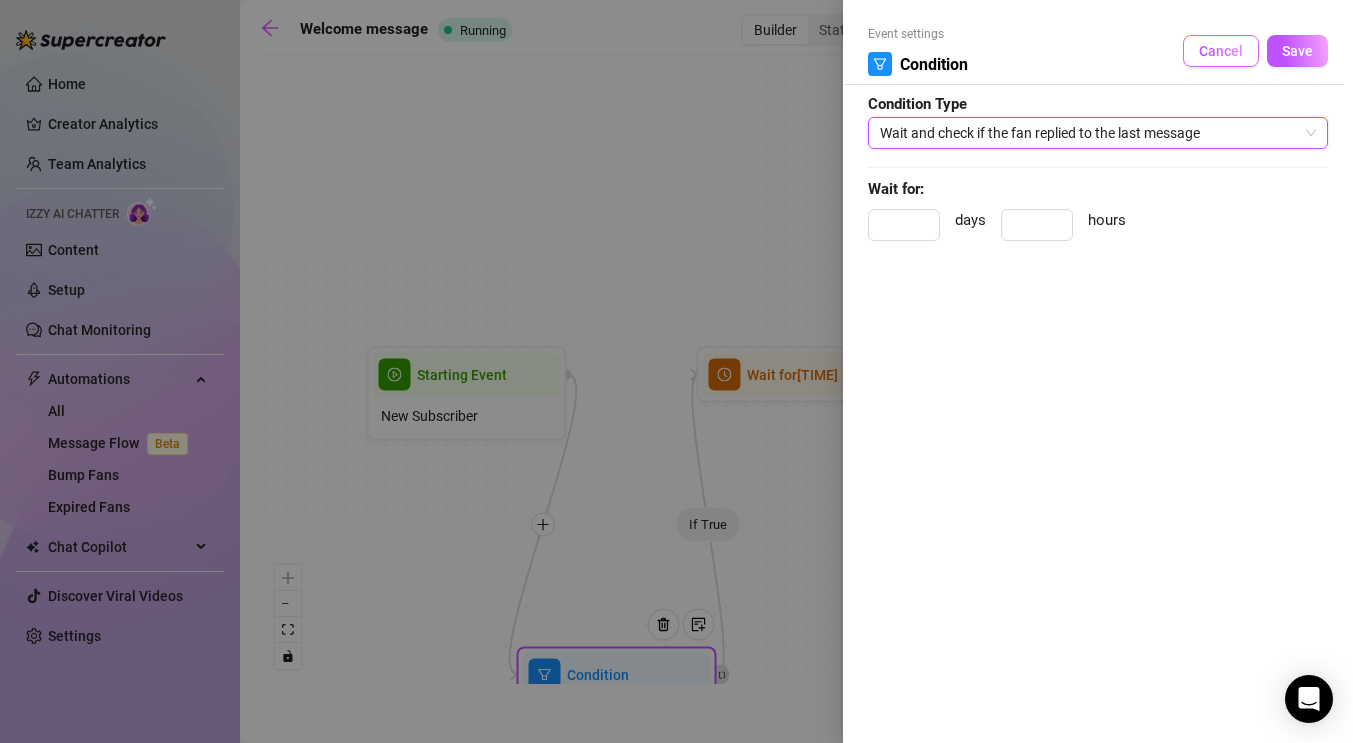 click on "Cancel" at bounding box center (1221, 51) 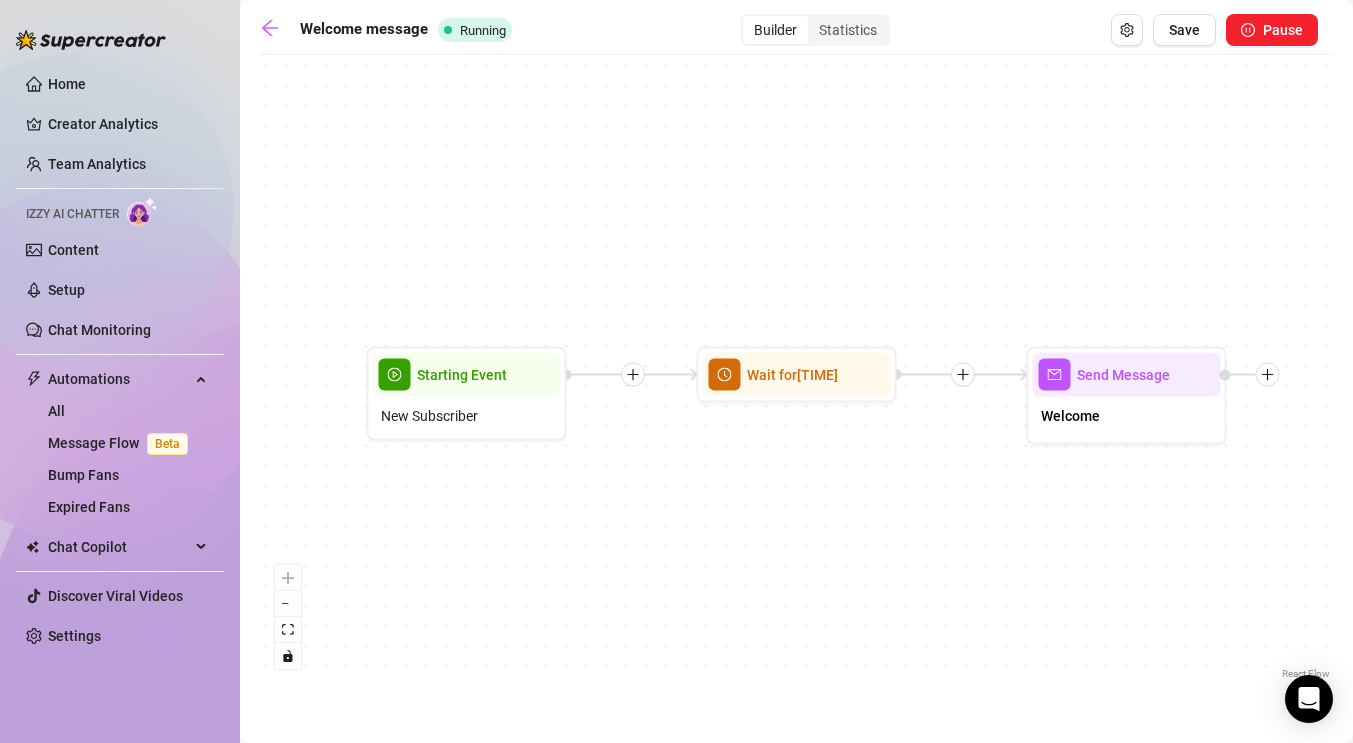 click at bounding box center (963, 375) 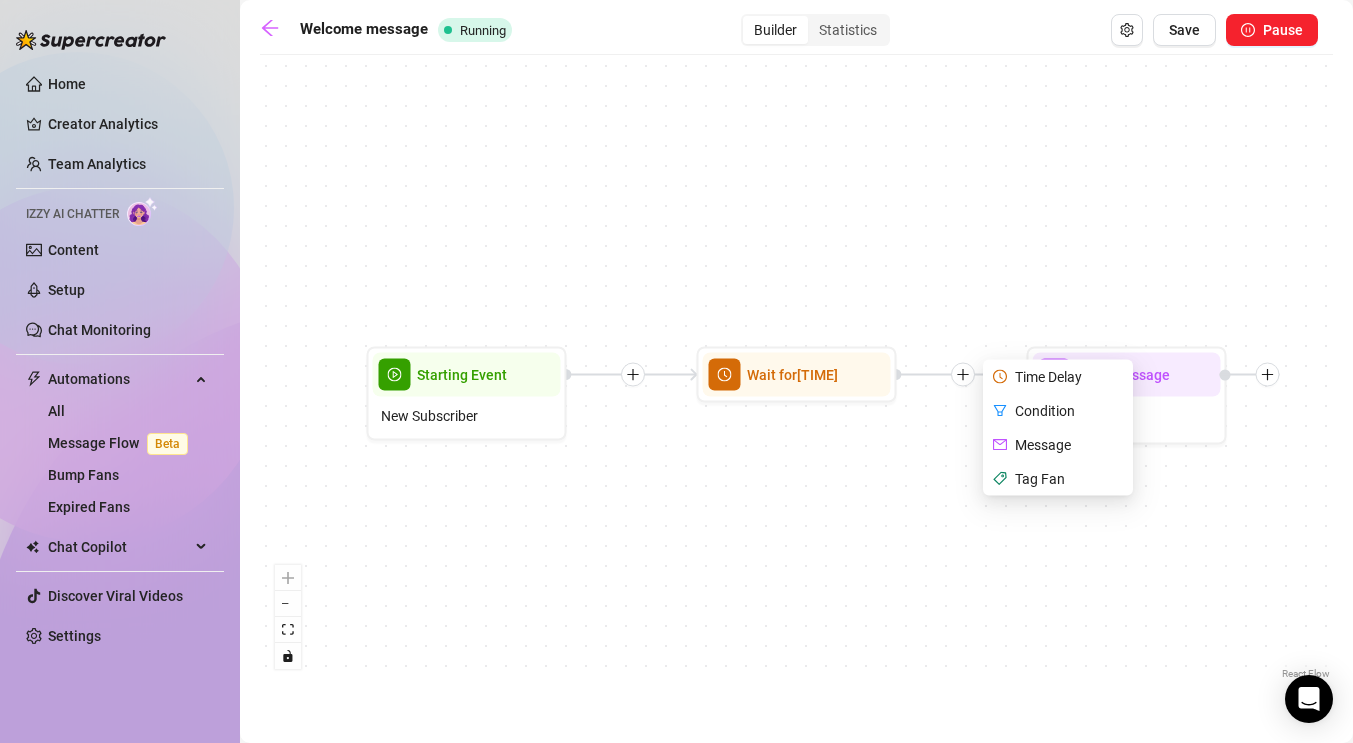 click on "Time Delay Condition Message Tag Fan Wait for  [TIME] Send Message Welcome  Starting Event New Subscriber" at bounding box center (796, 374) 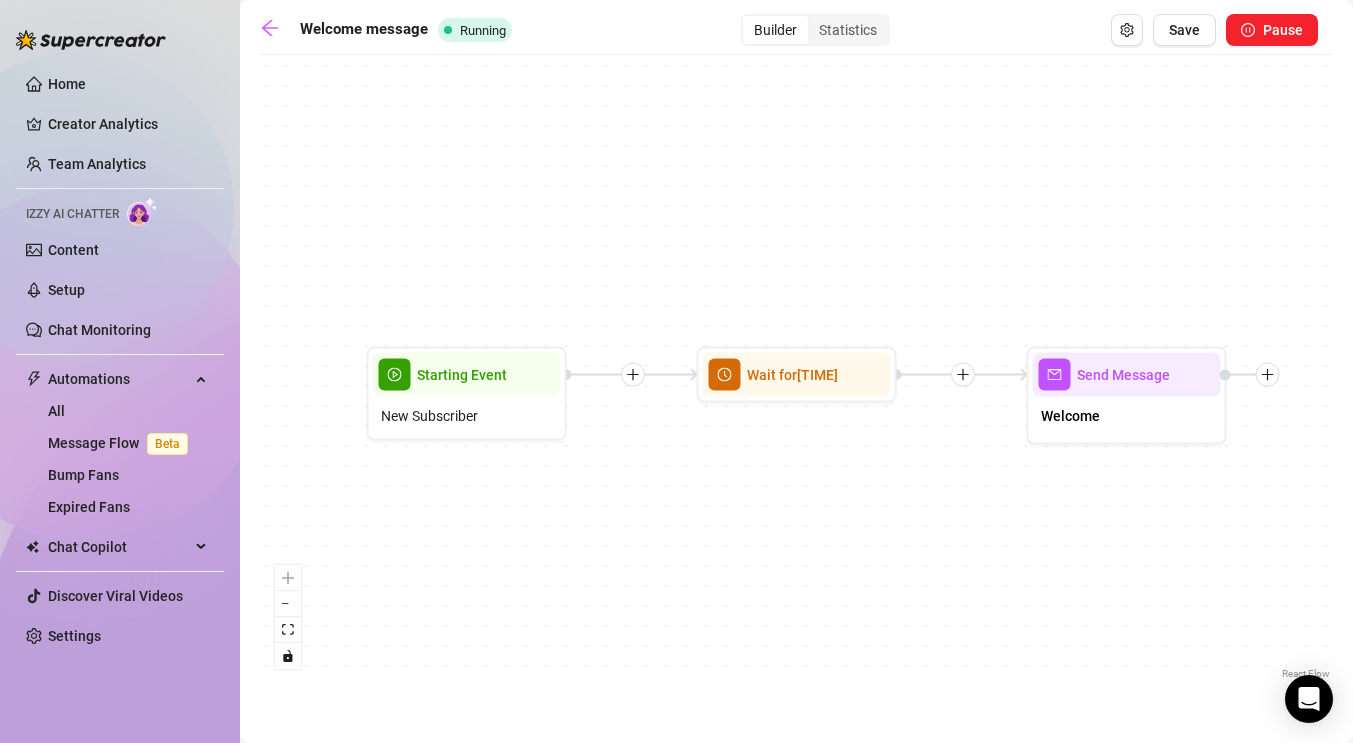 click on "Wait for  [TIME] Send Message Welcome  Starting Event New Subscriber" at bounding box center (796, 374) 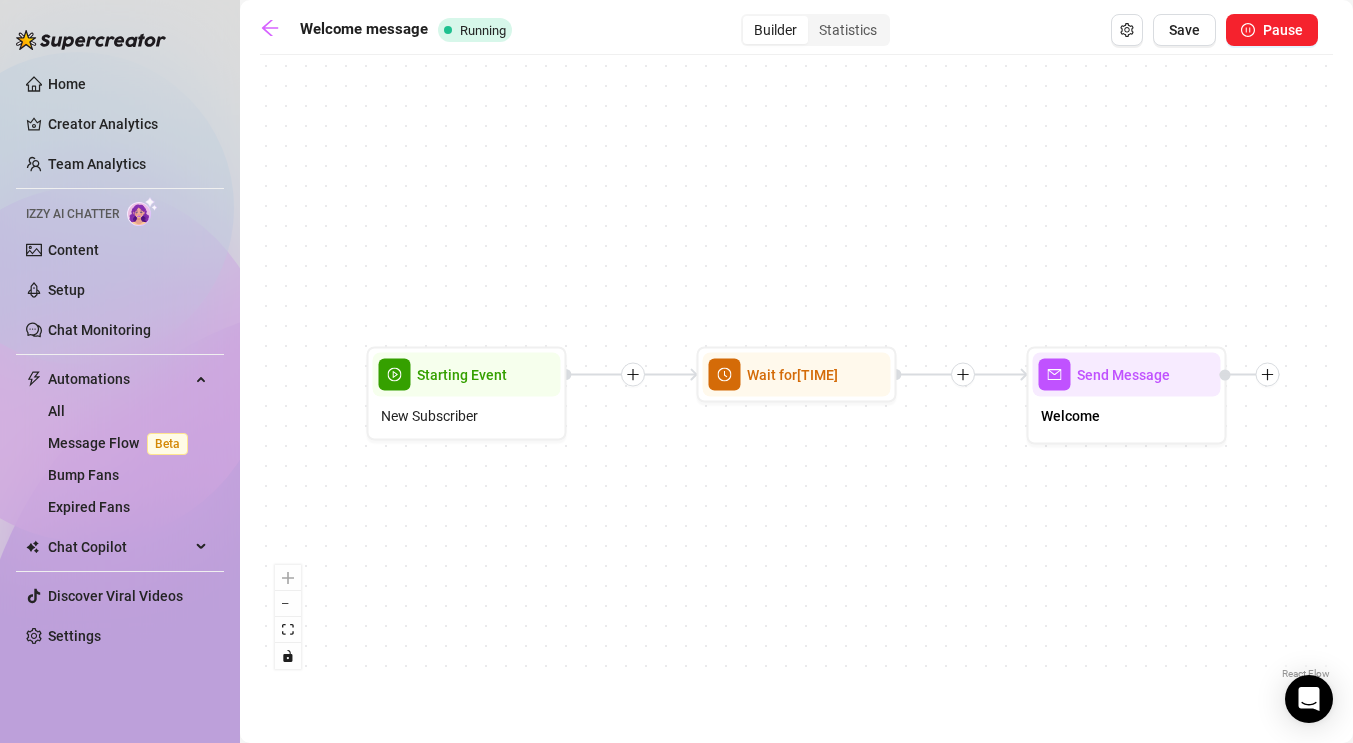 click on "Wait for  [TIME] Send Message Welcome  Starting Event New Subscriber" at bounding box center [796, 374] 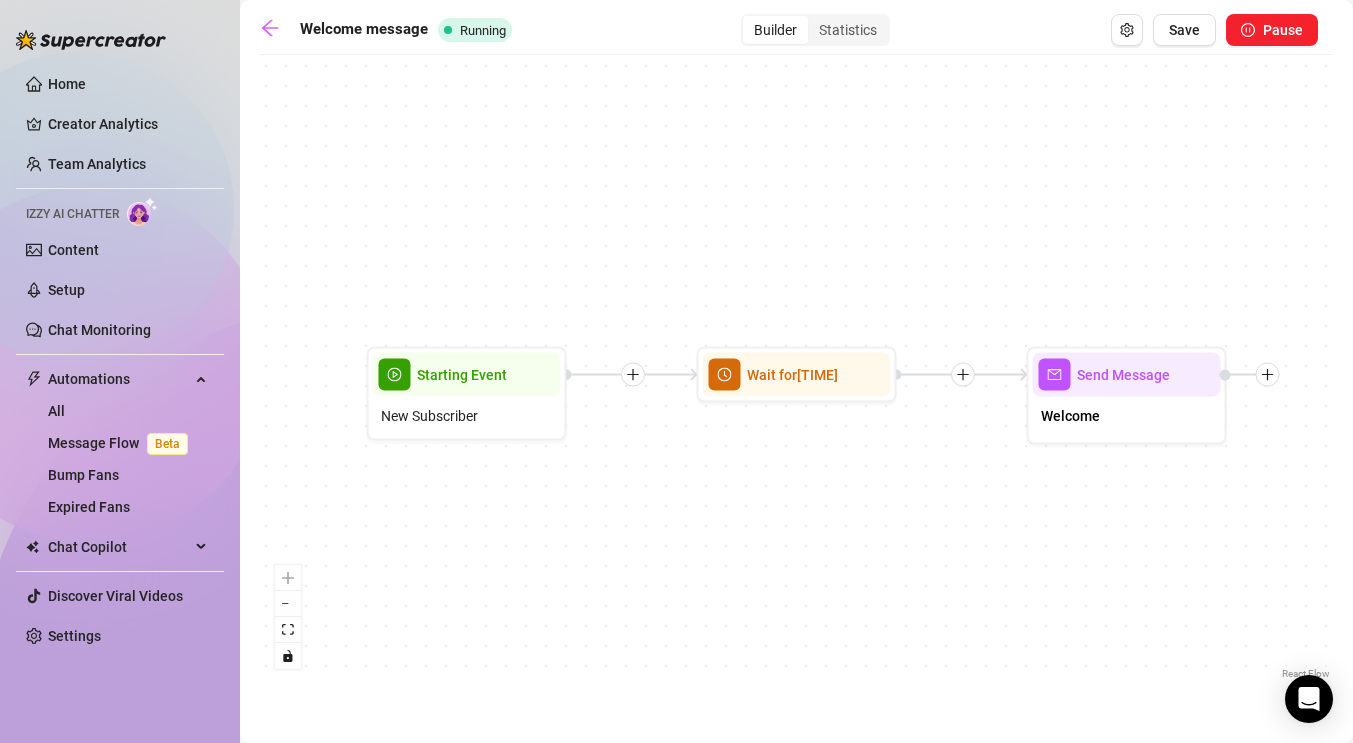 click on "Wait for  [TIME] Send Message Welcome  Starting Event New Subscriber" at bounding box center (796, 374) 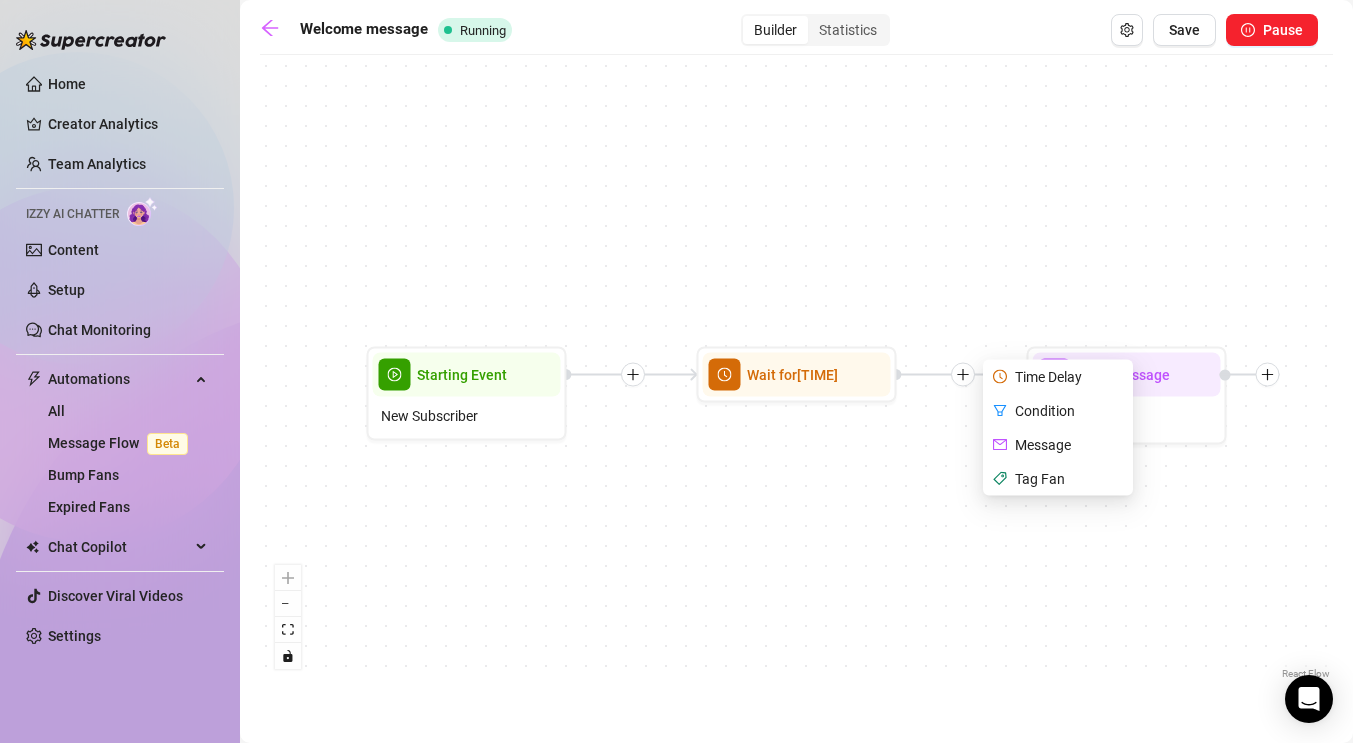 click on "Tag Fan" at bounding box center [1060, 479] 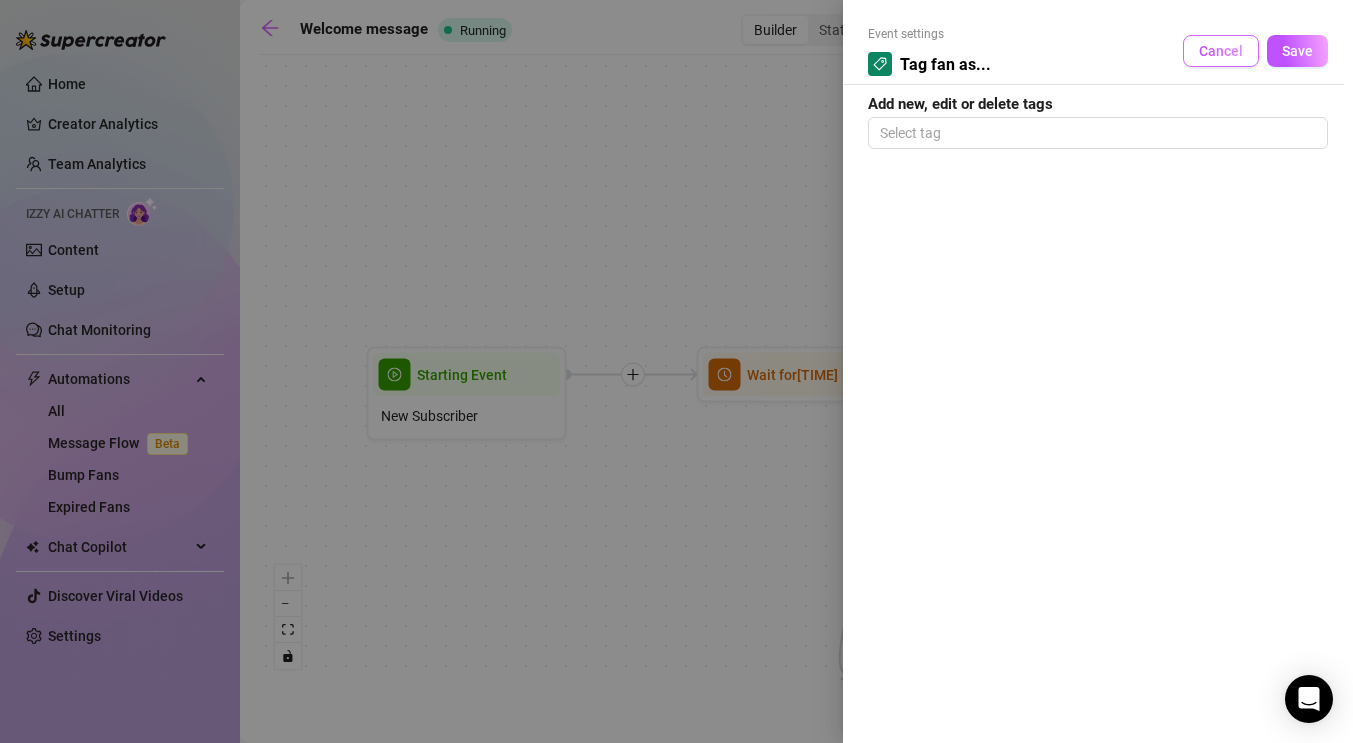 click on "Cancel" at bounding box center [1221, 51] 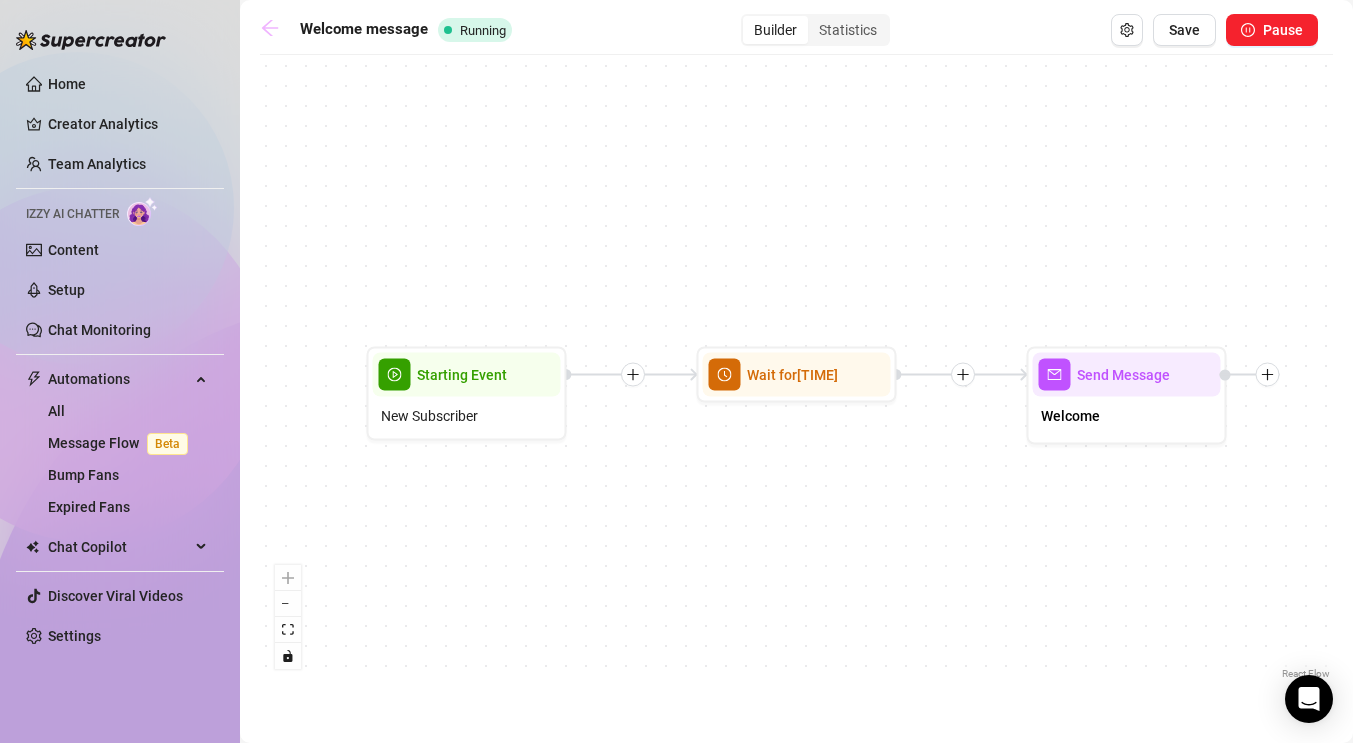 click 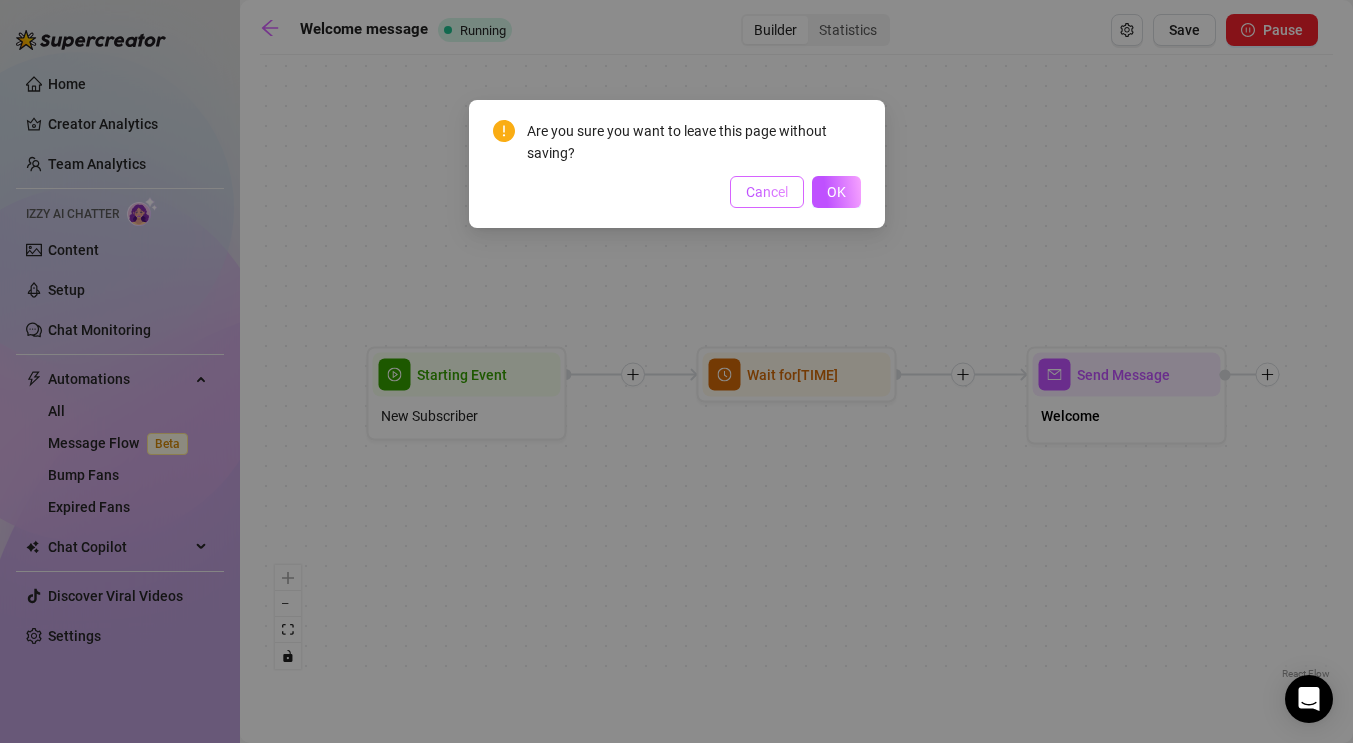 click on "Cancel" at bounding box center (767, 192) 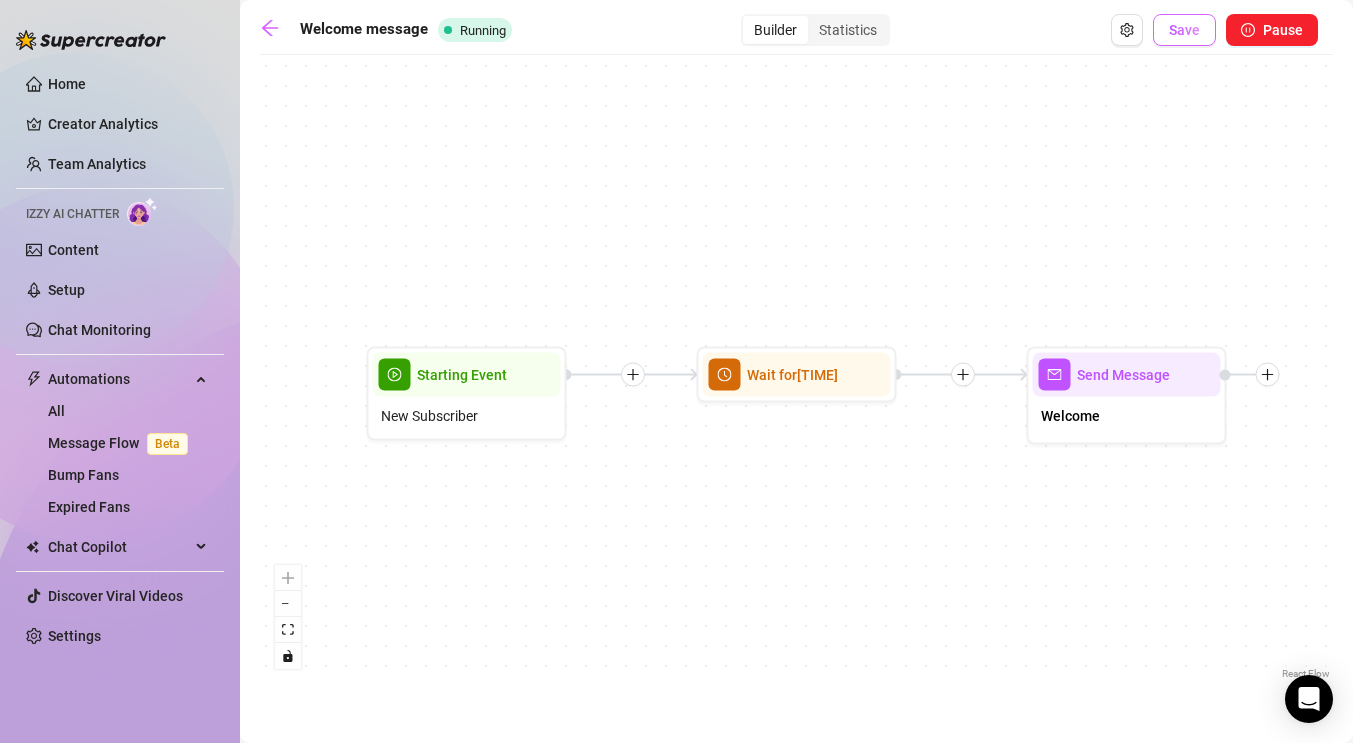 click on "Save" at bounding box center (1184, 30) 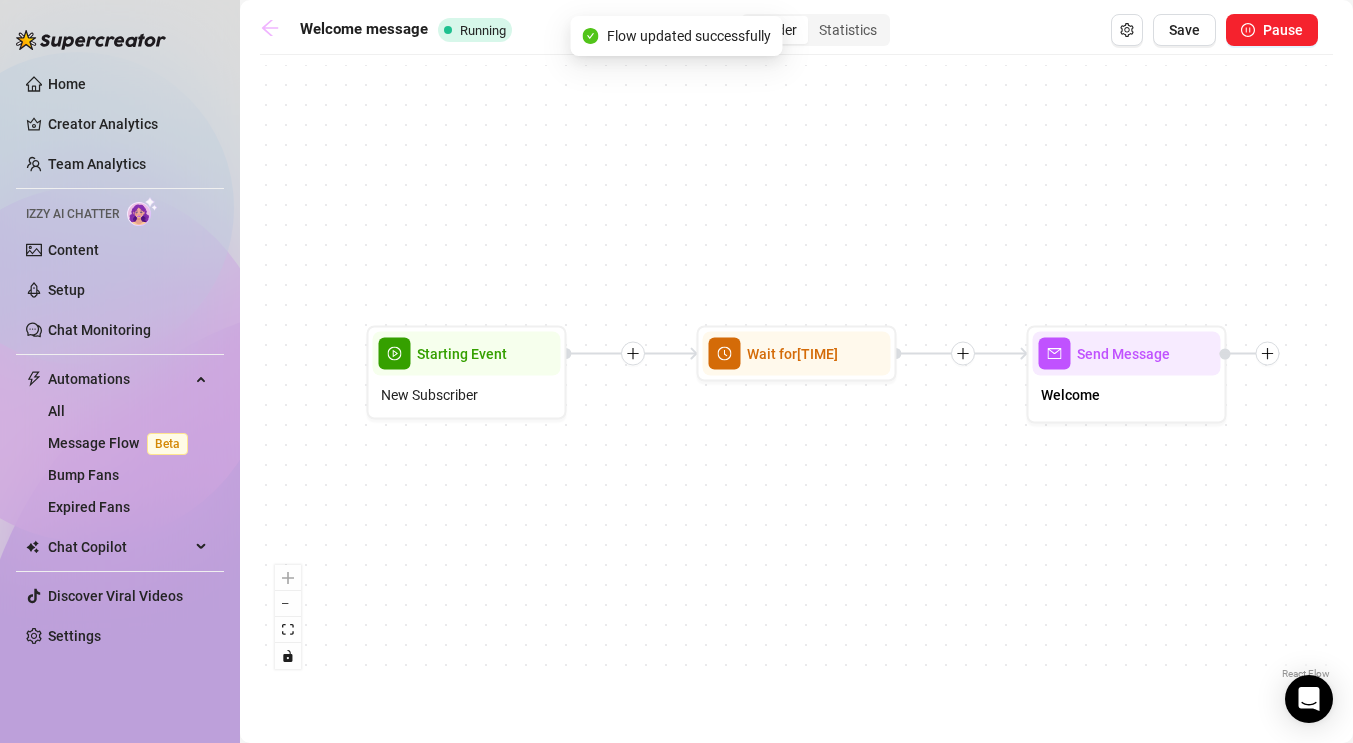 click 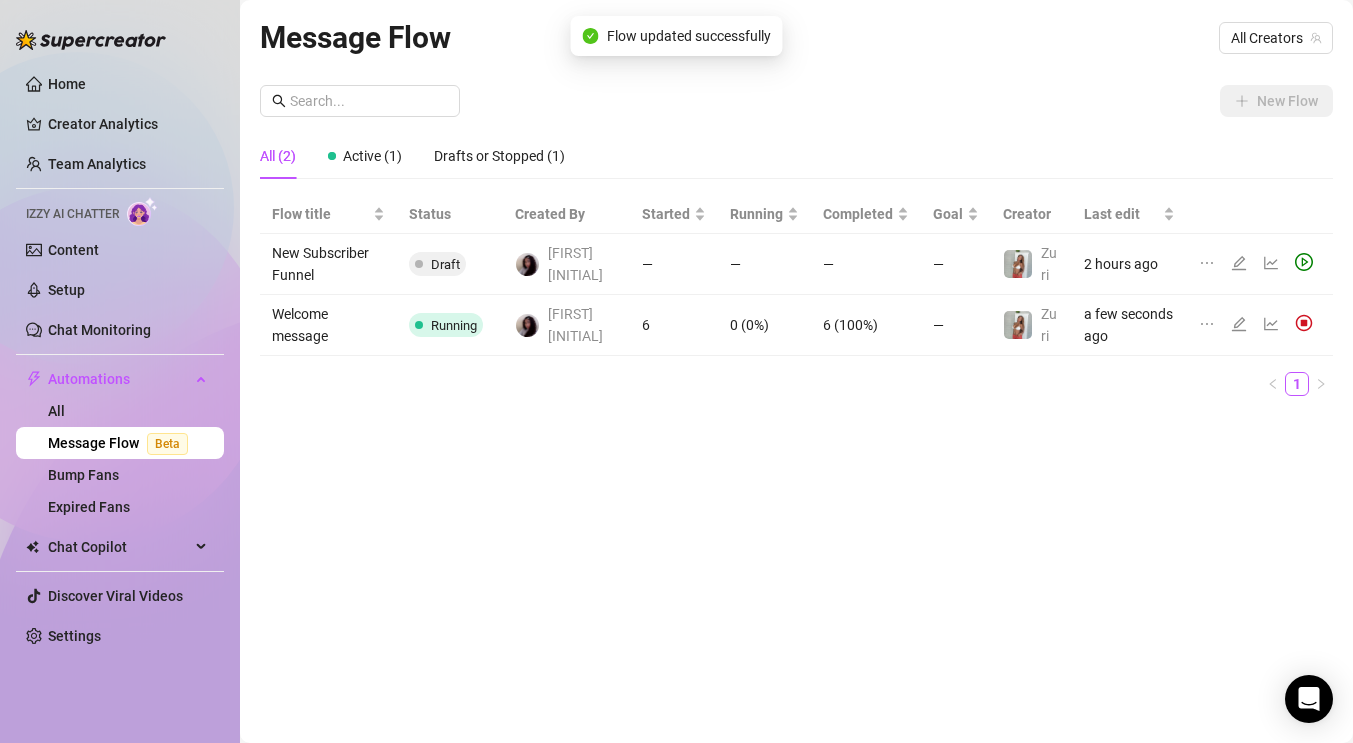 click on "Welcome message" at bounding box center [328, 325] 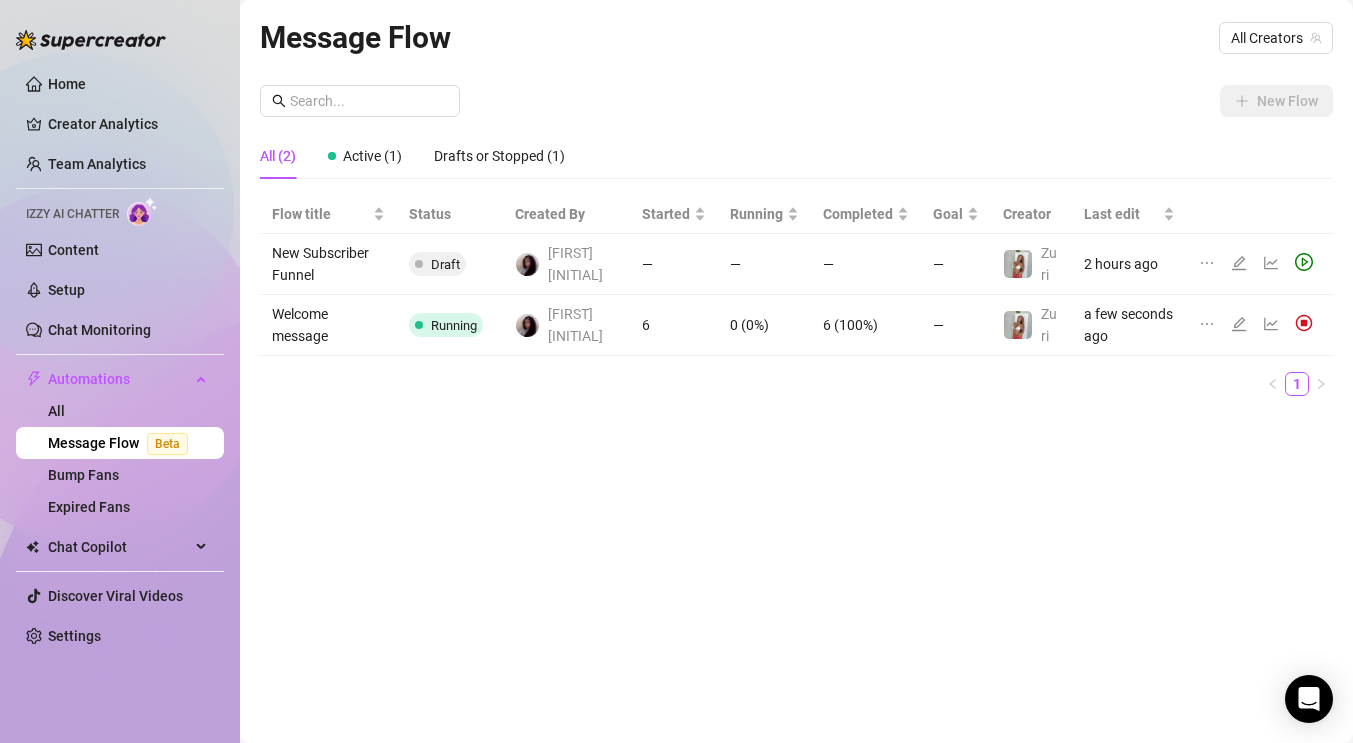 click 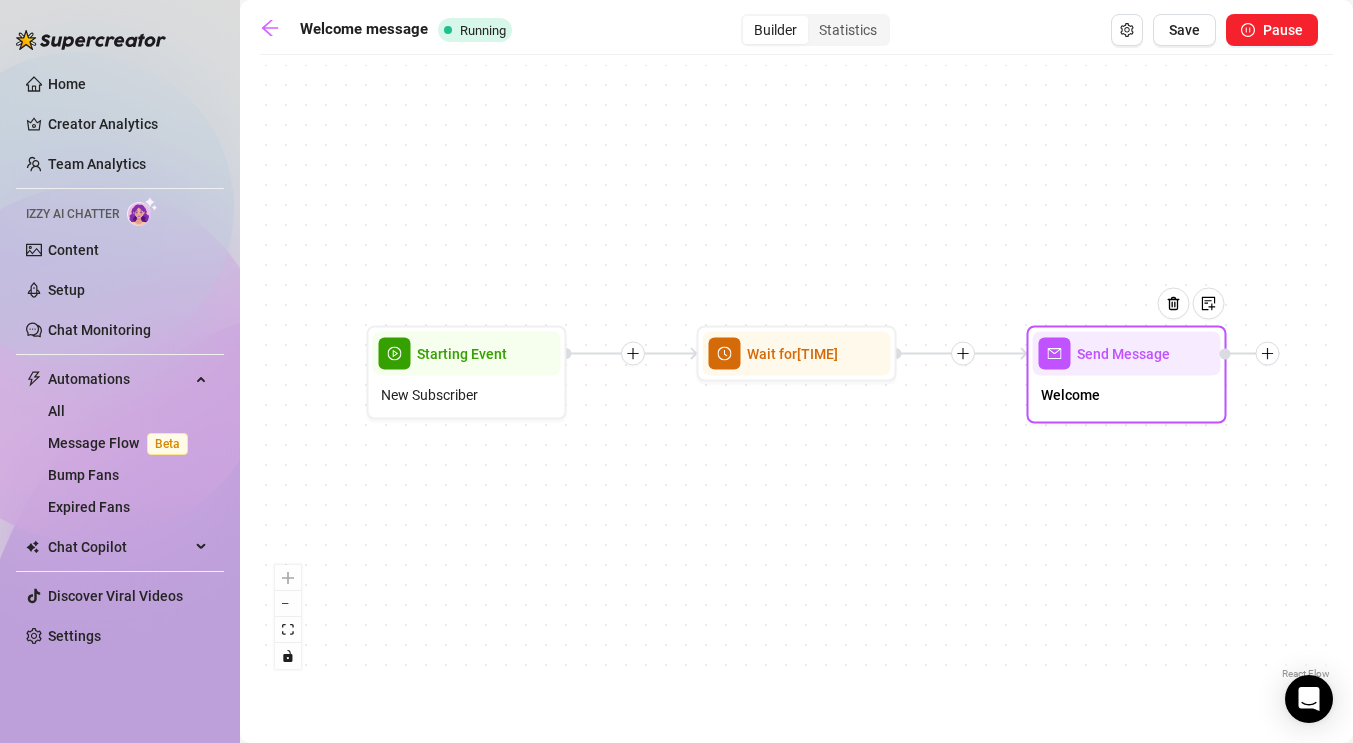 click on "Welcome" at bounding box center [1127, 397] 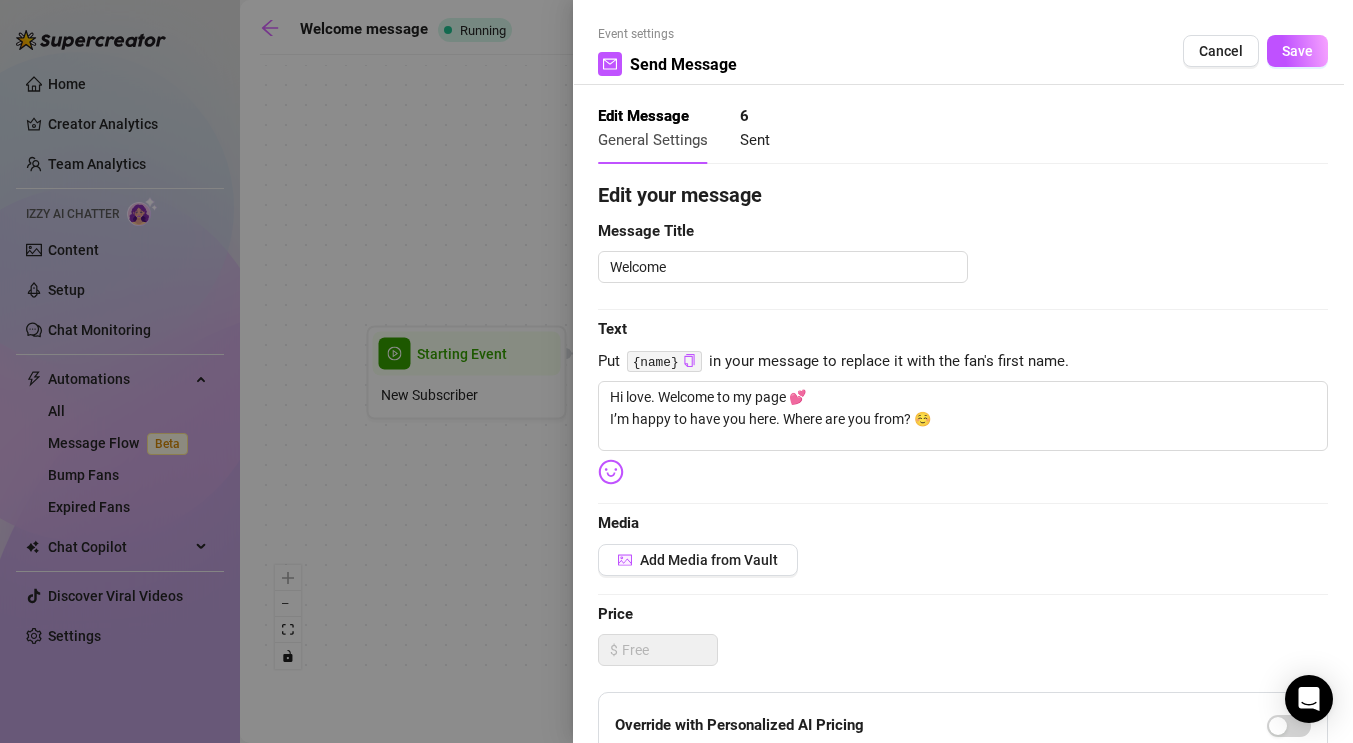 type 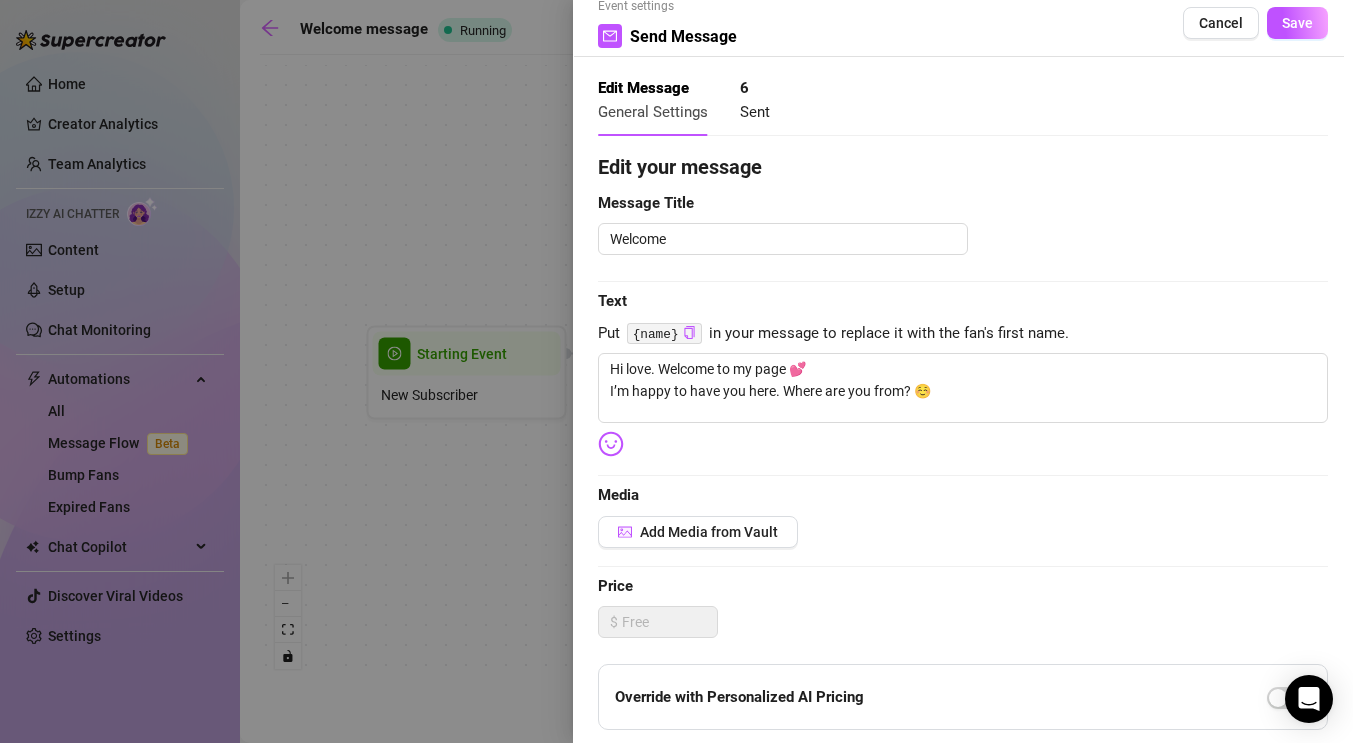 scroll, scrollTop: 417, scrollLeft: 0, axis: vertical 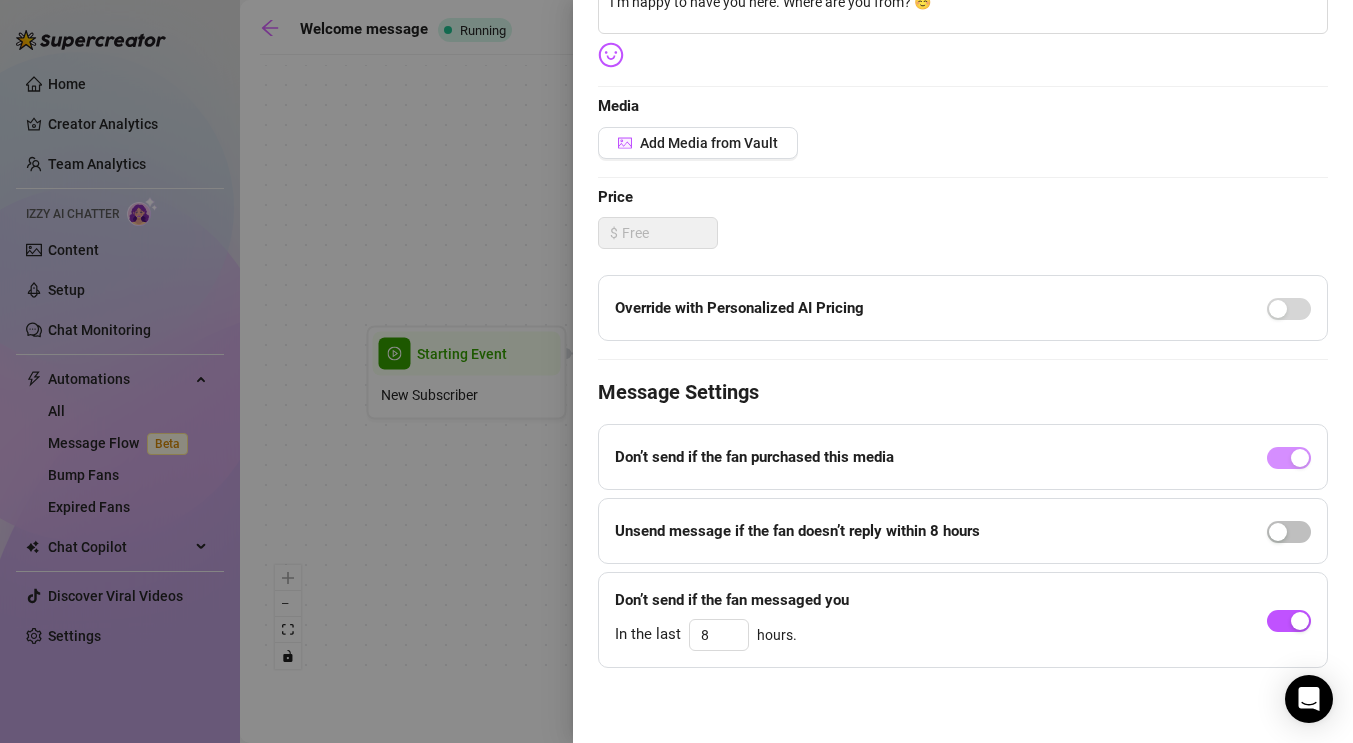 click at bounding box center (676, 371) 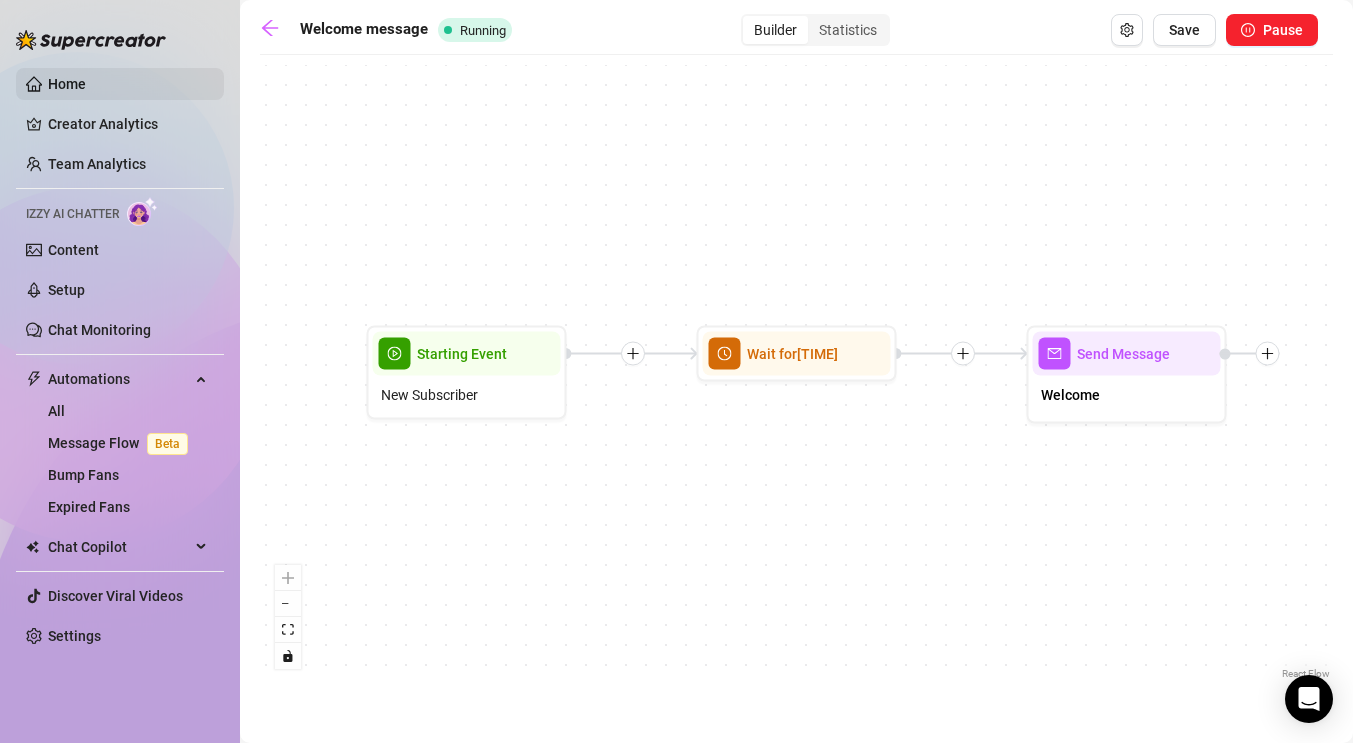 click on "Home" at bounding box center [67, 84] 